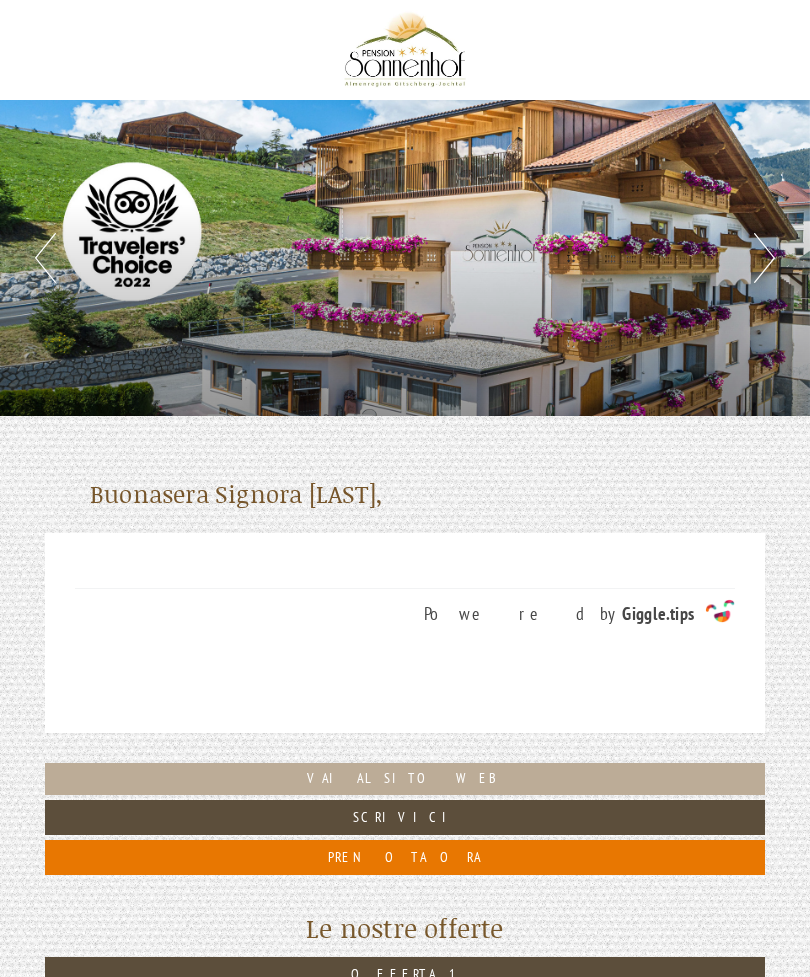 scroll, scrollTop: 398, scrollLeft: 0, axis: vertical 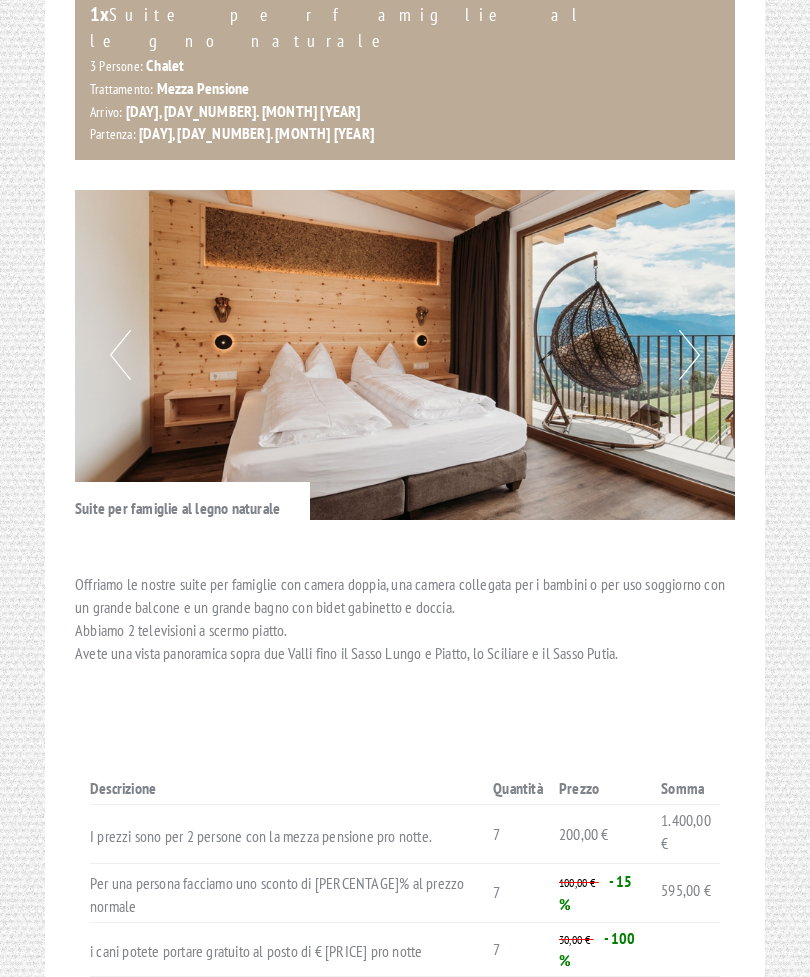 click on "Next" at bounding box center [689, 356] 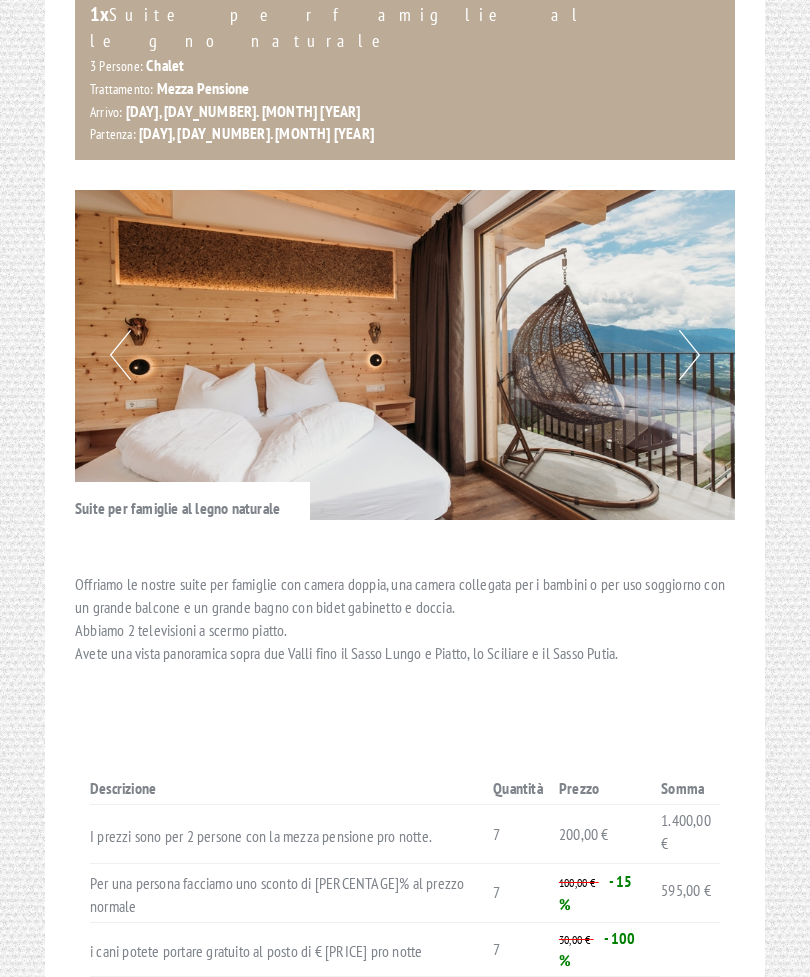 click on "Next" at bounding box center (689, 355) 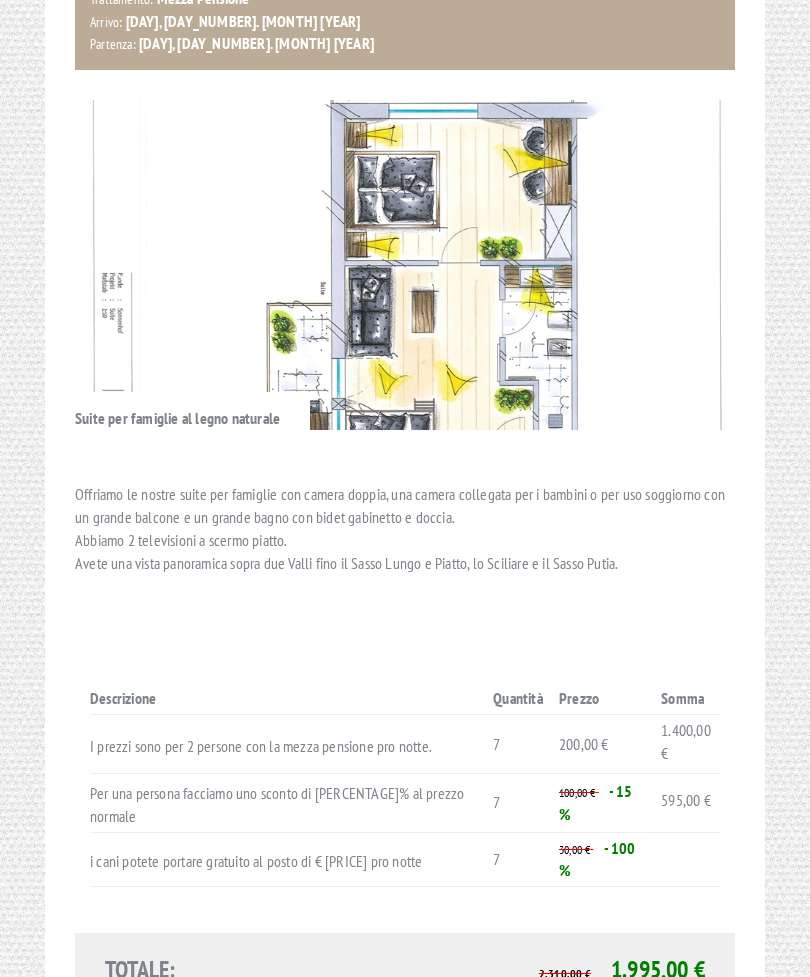 scroll, scrollTop: 1364, scrollLeft: 0, axis: vertical 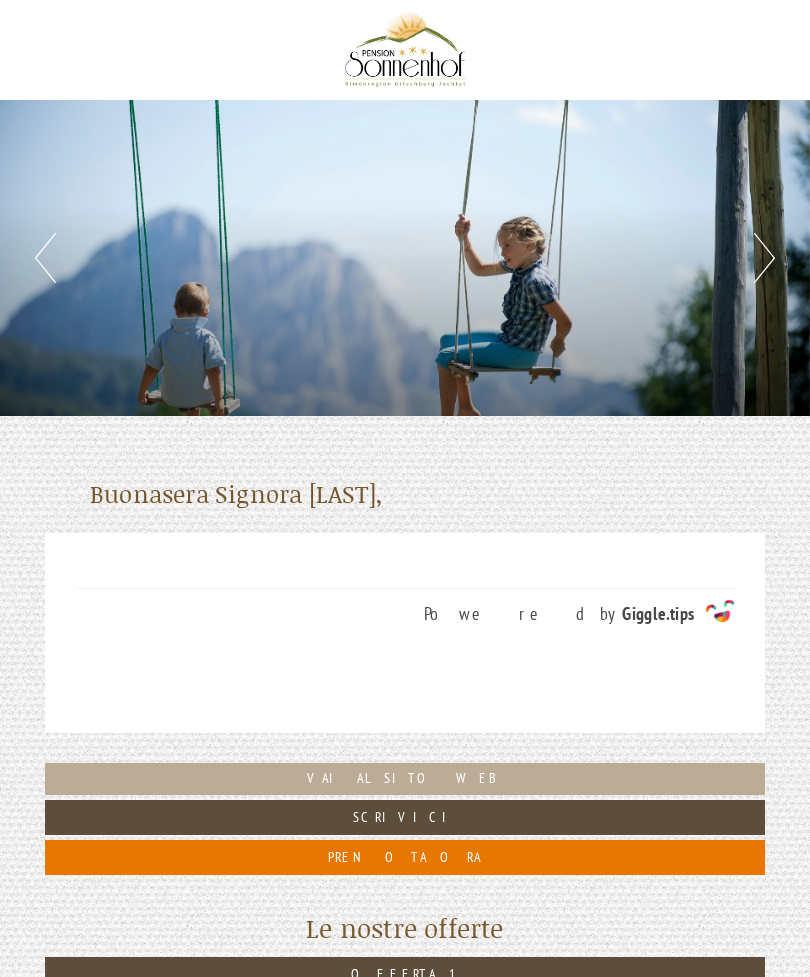 click on "Next" at bounding box center (764, 258) 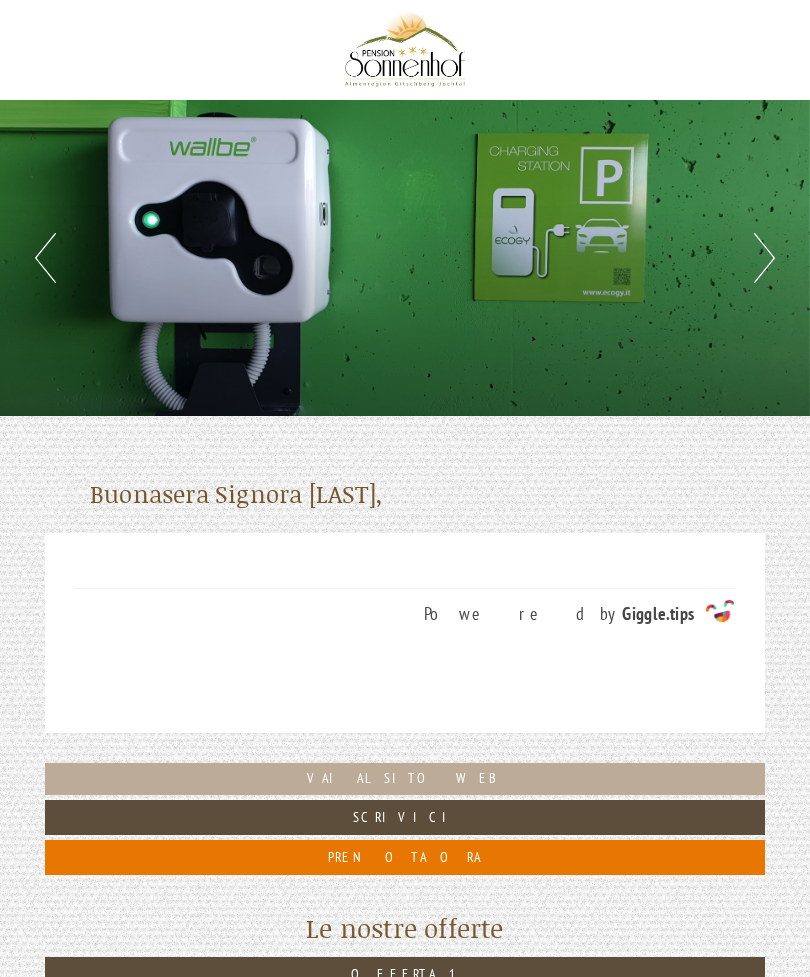 click on "Next" at bounding box center (764, 258) 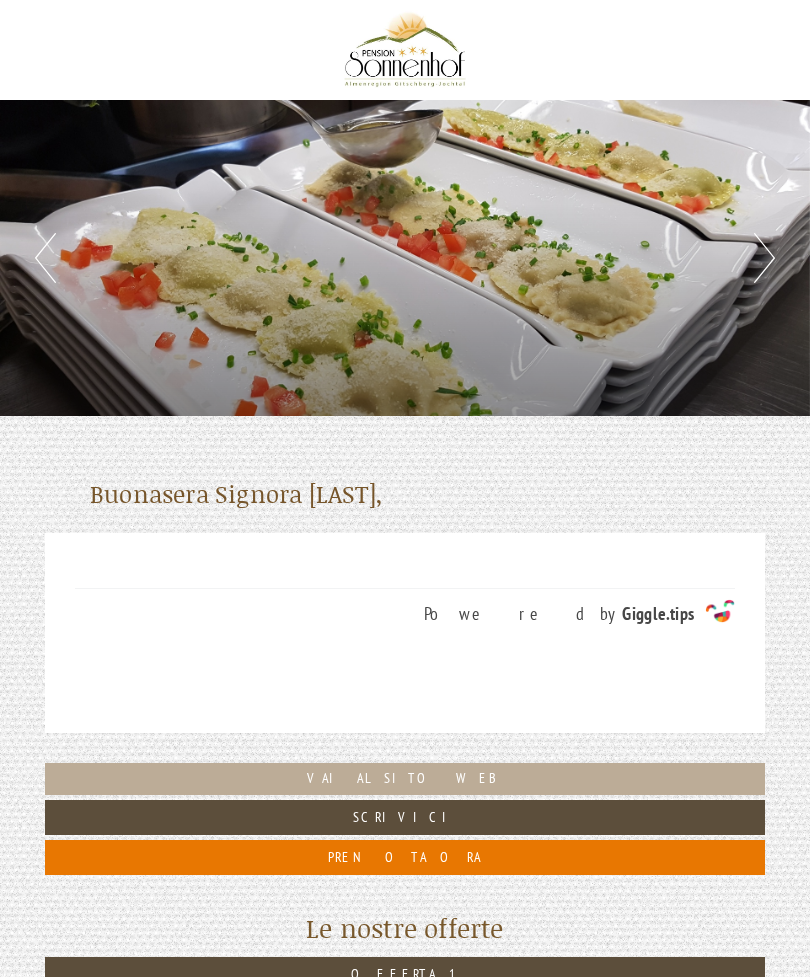 click on "Next" at bounding box center [764, 258] 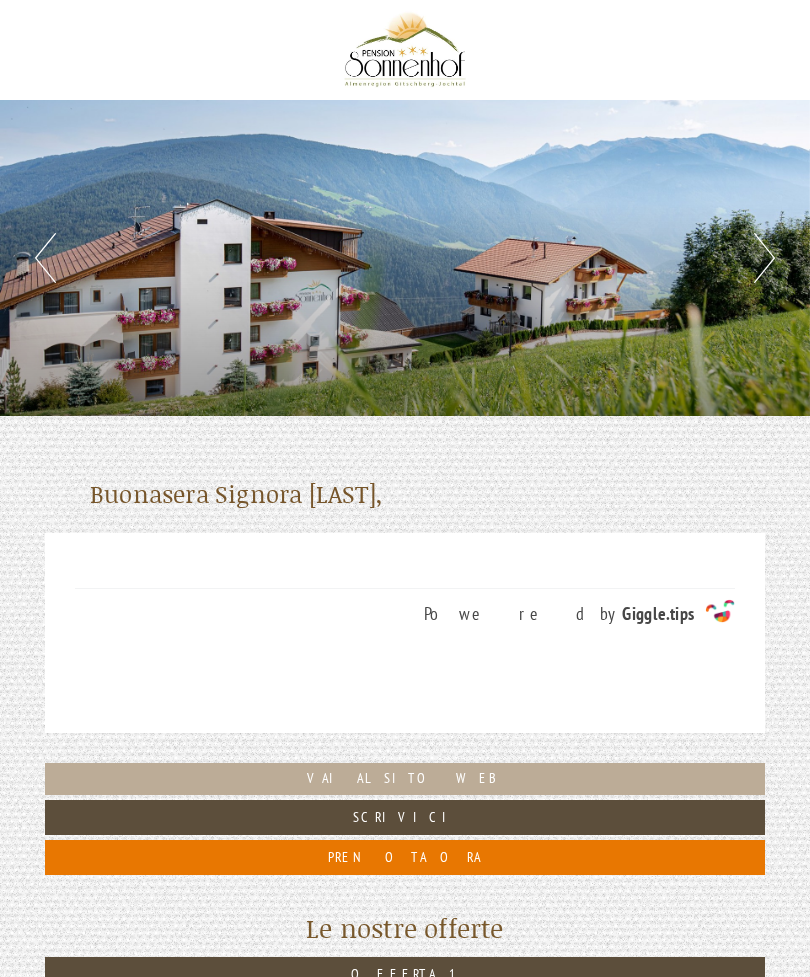 click on "Next" at bounding box center (764, 258) 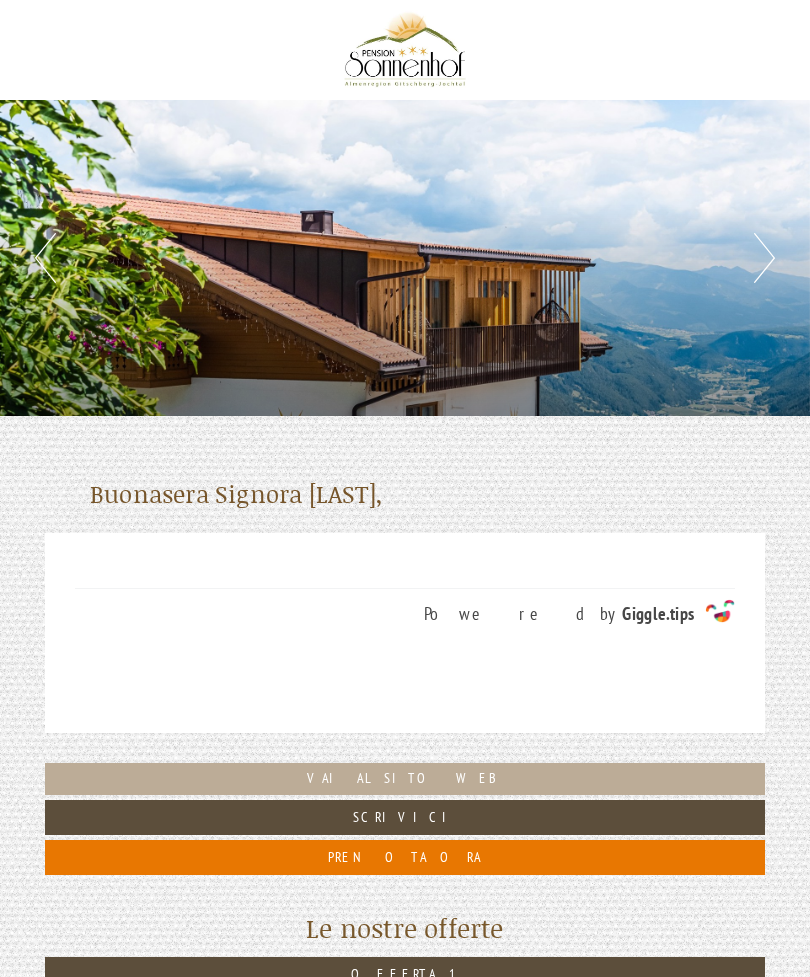 click on "Next" at bounding box center (764, 258) 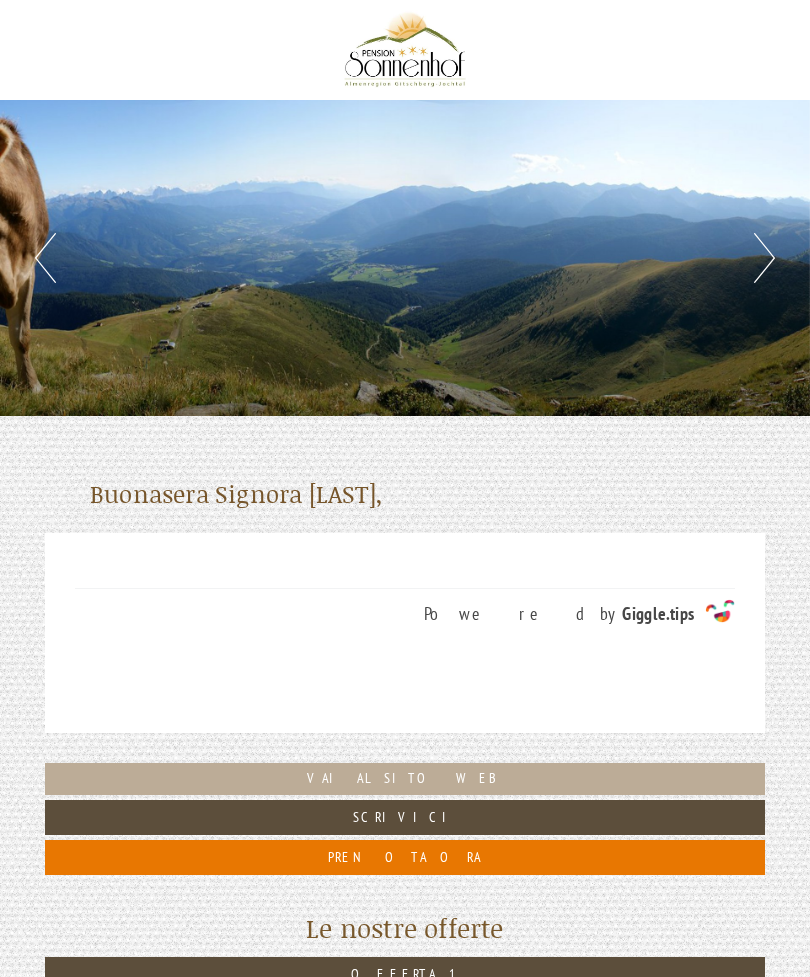 click on "Next" at bounding box center [764, 258] 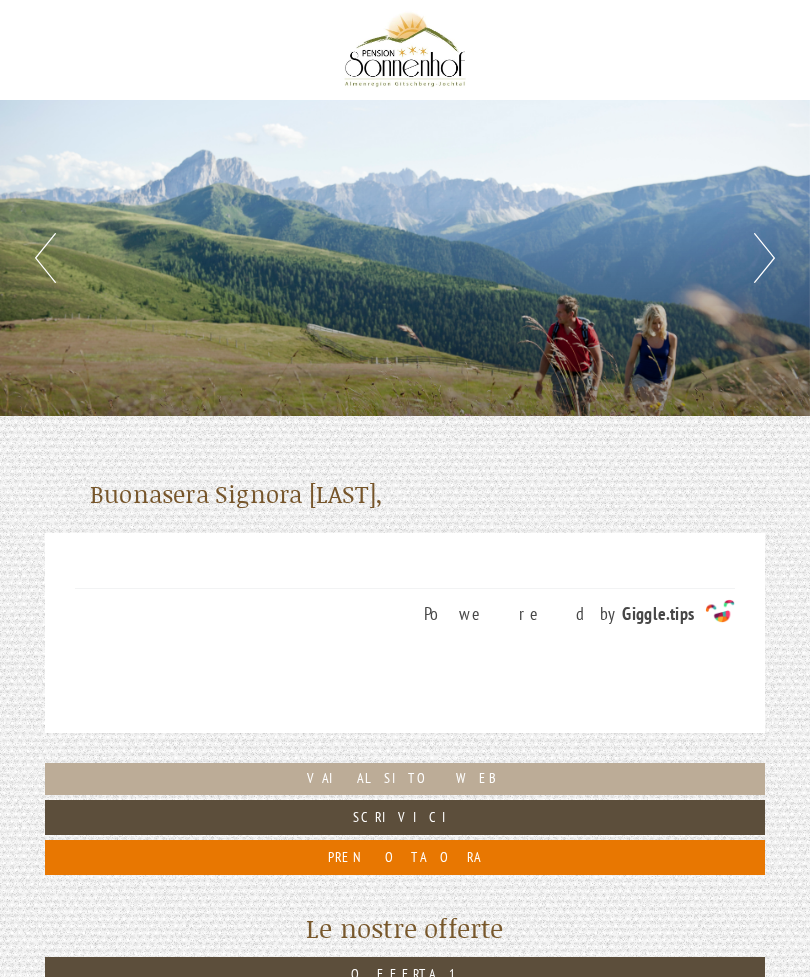 click on "Next" at bounding box center (764, 258) 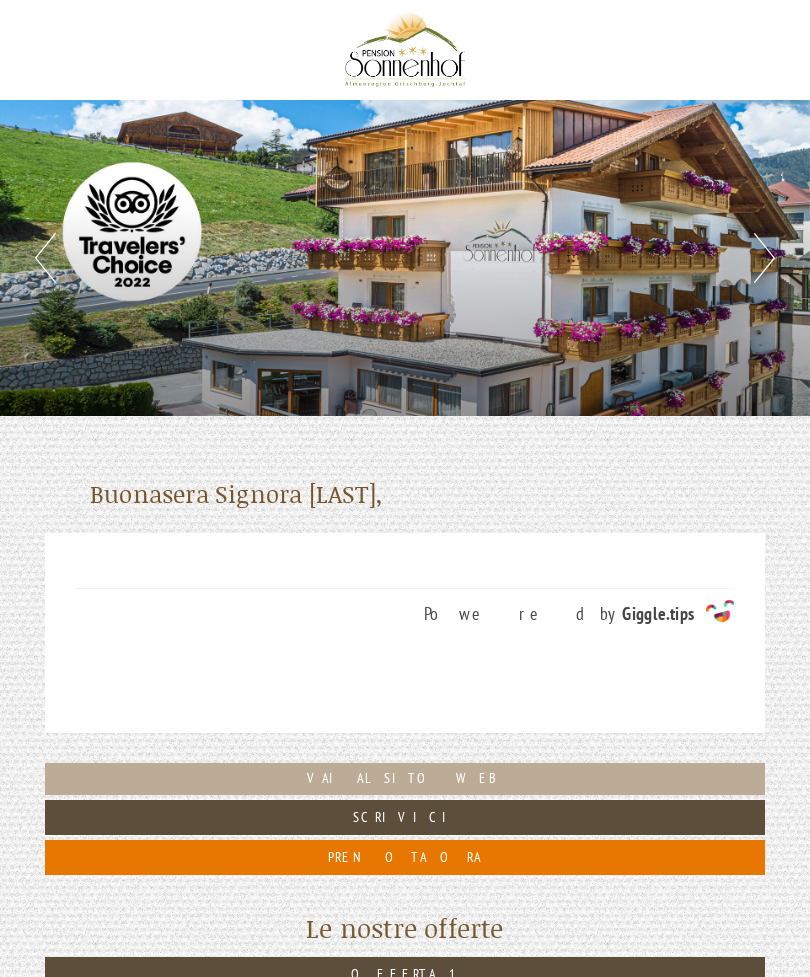click on "Next" at bounding box center [764, 258] 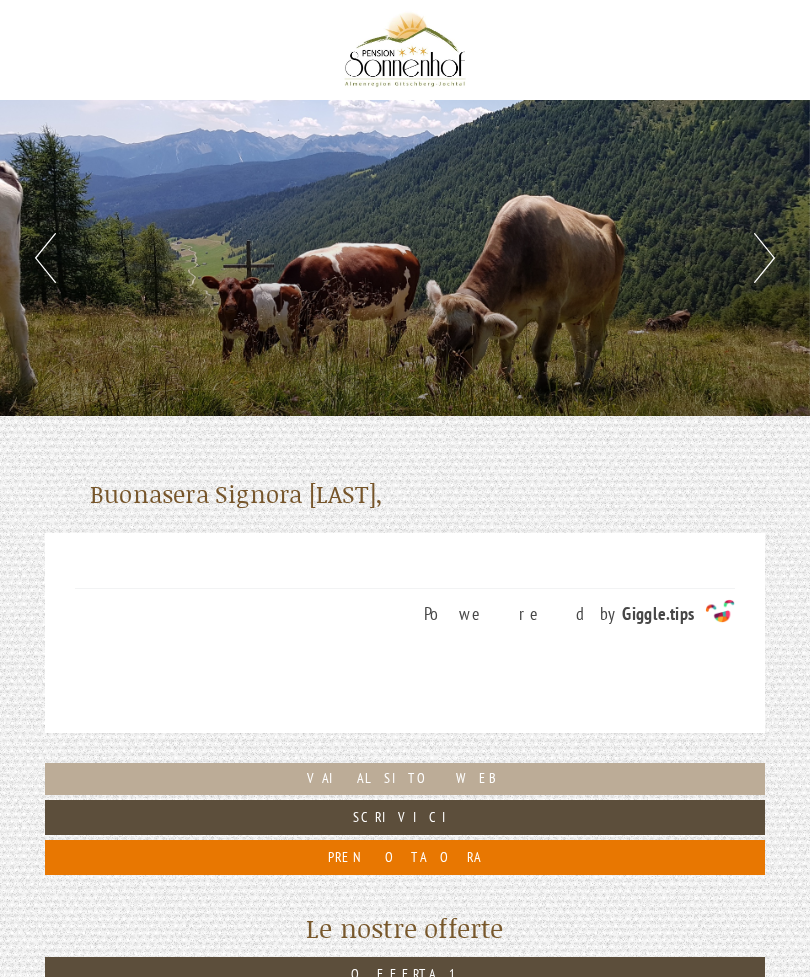 click on "Next" at bounding box center (764, 258) 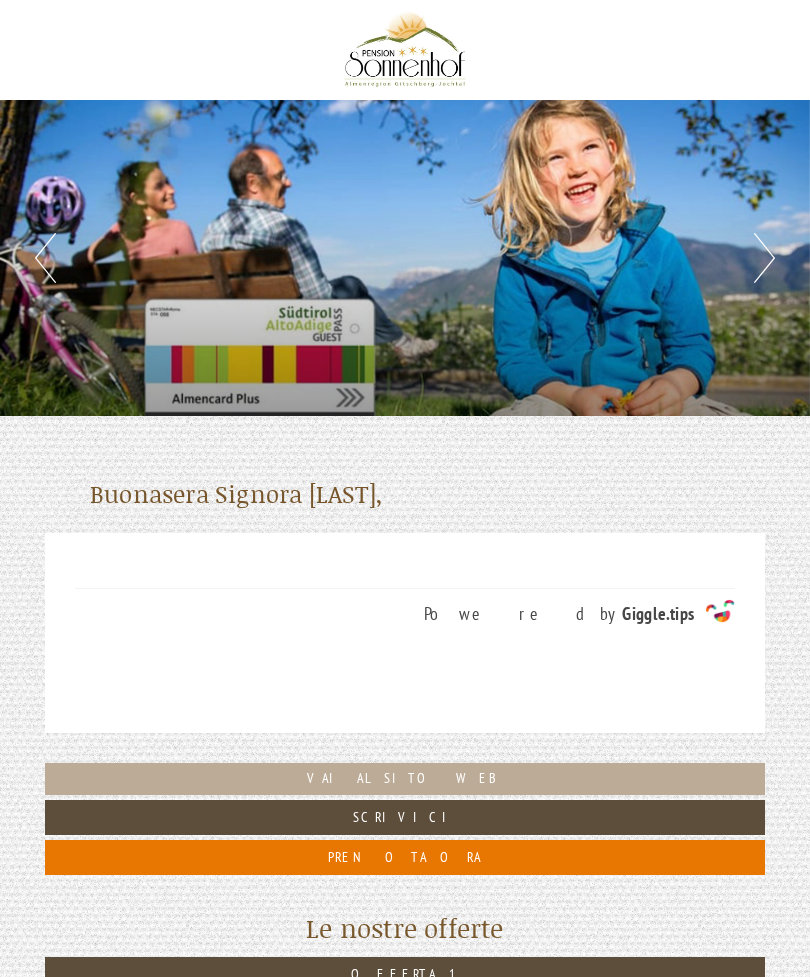 click on "Next" at bounding box center (764, 258) 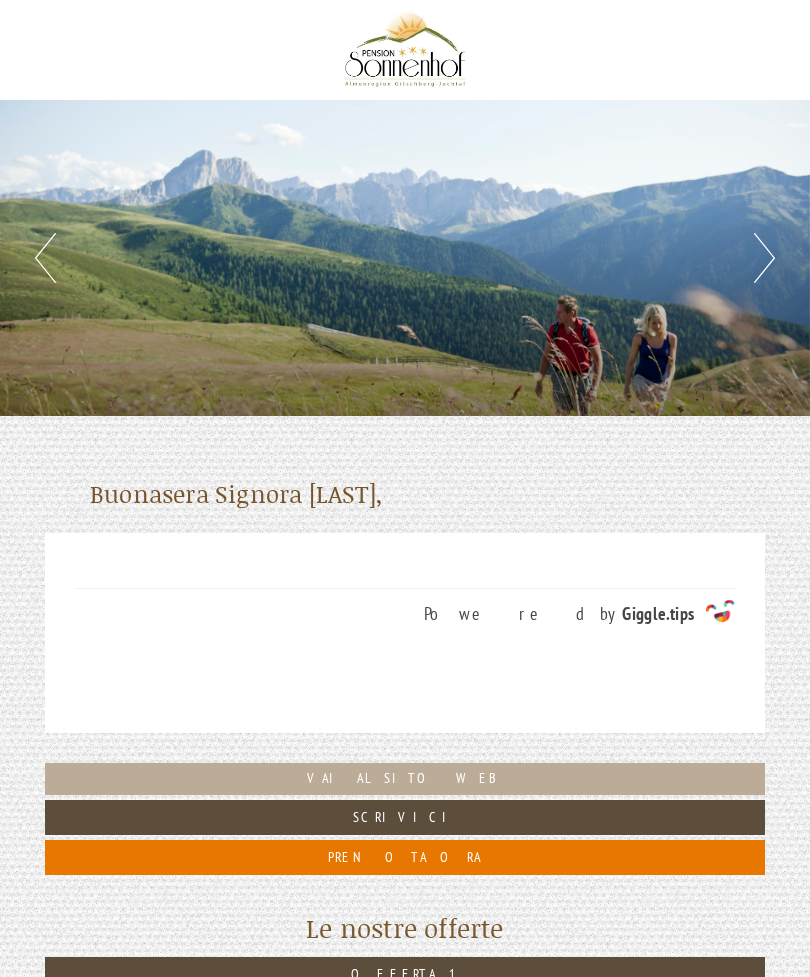 click on "Next" at bounding box center (764, 258) 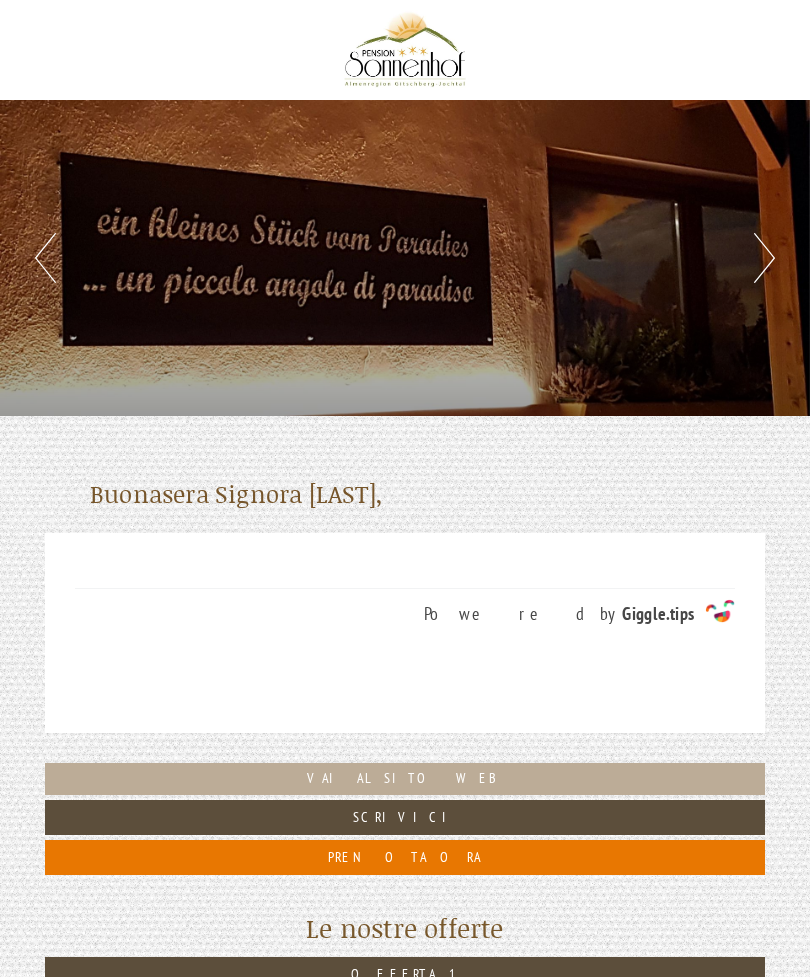 click on "Next" at bounding box center [764, 258] 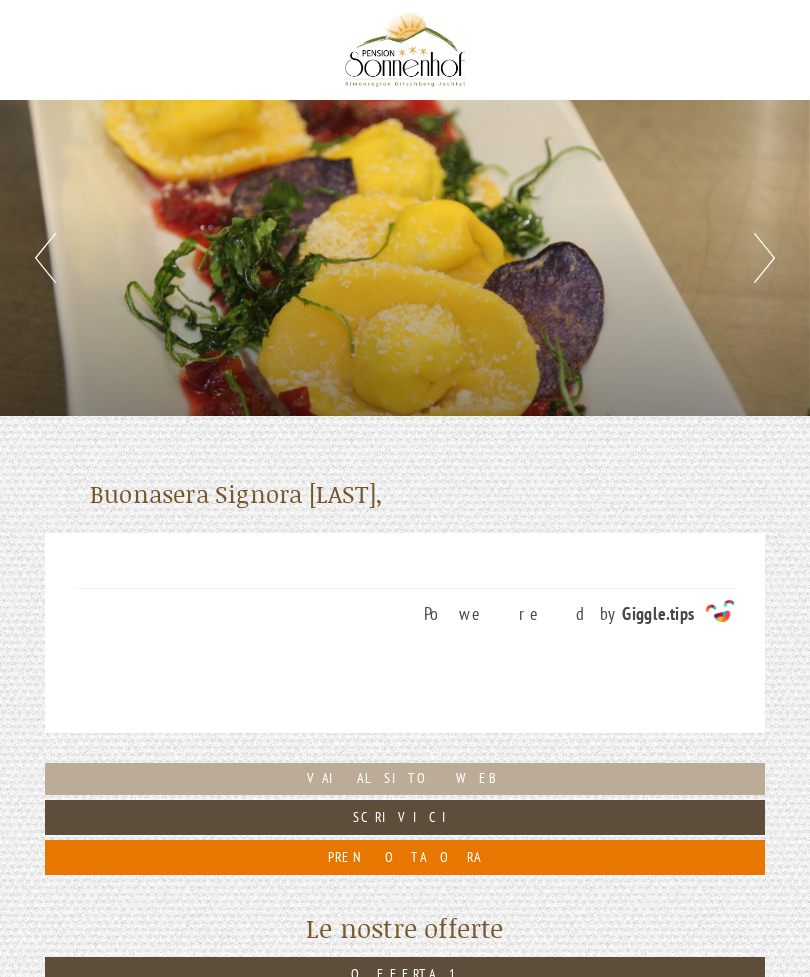 click on "Next" at bounding box center (764, 258) 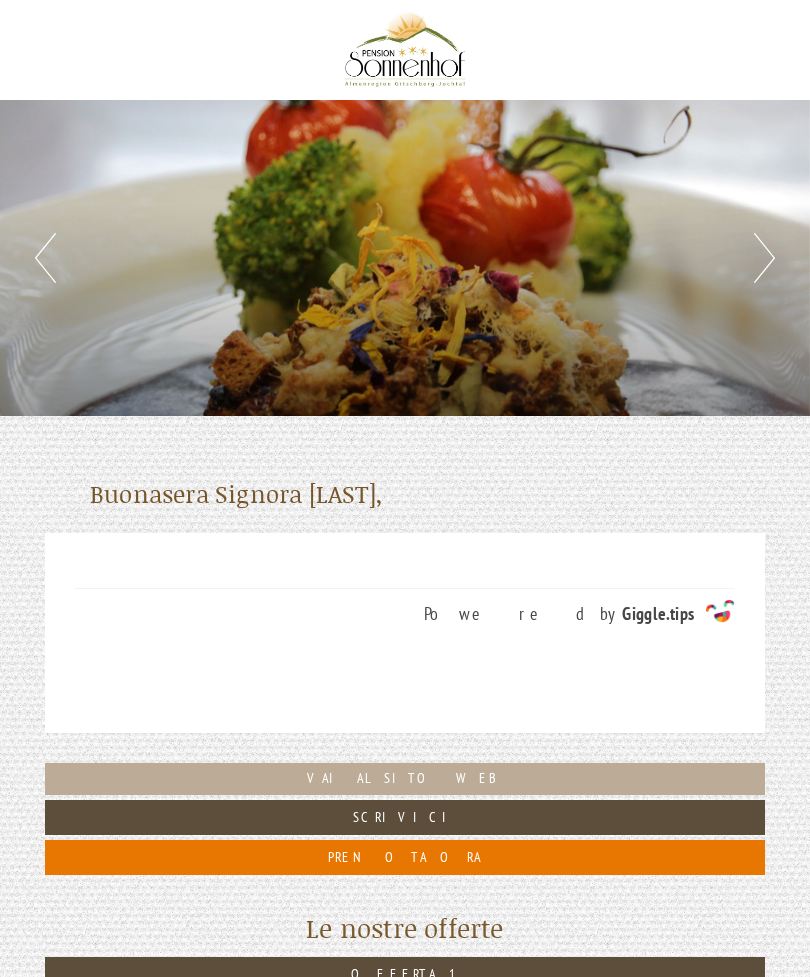 click on "Next" at bounding box center (764, 258) 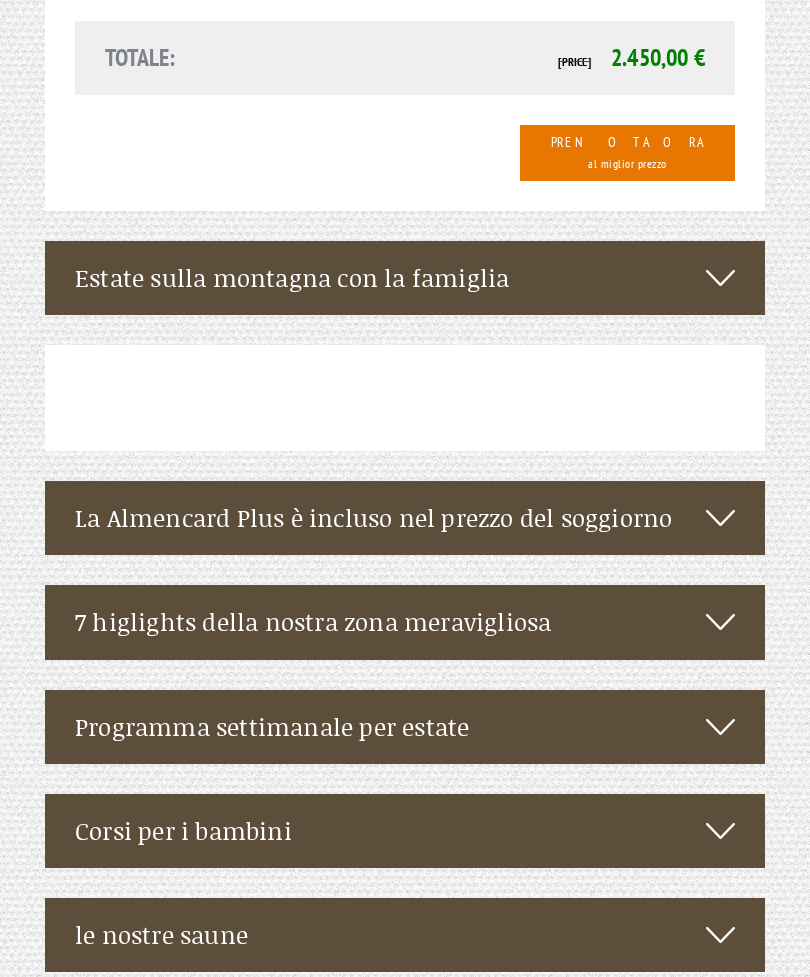 scroll, scrollTop: 4342, scrollLeft: 0, axis: vertical 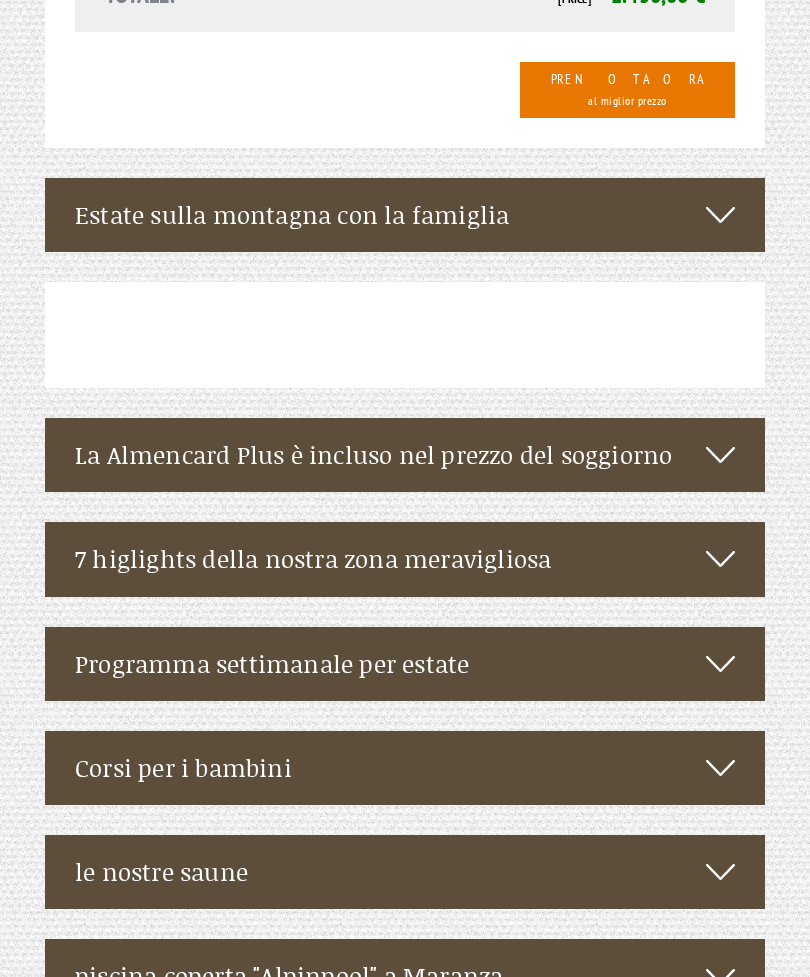 click at bounding box center [720, 873] 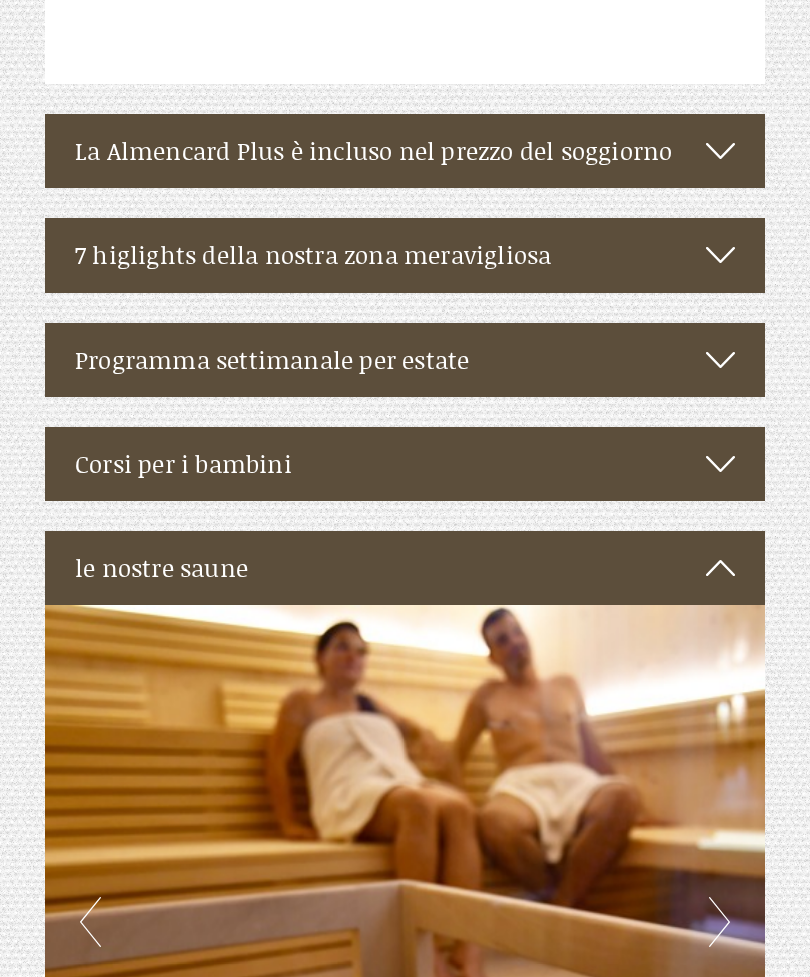 scroll, scrollTop: 4729, scrollLeft: 0, axis: vertical 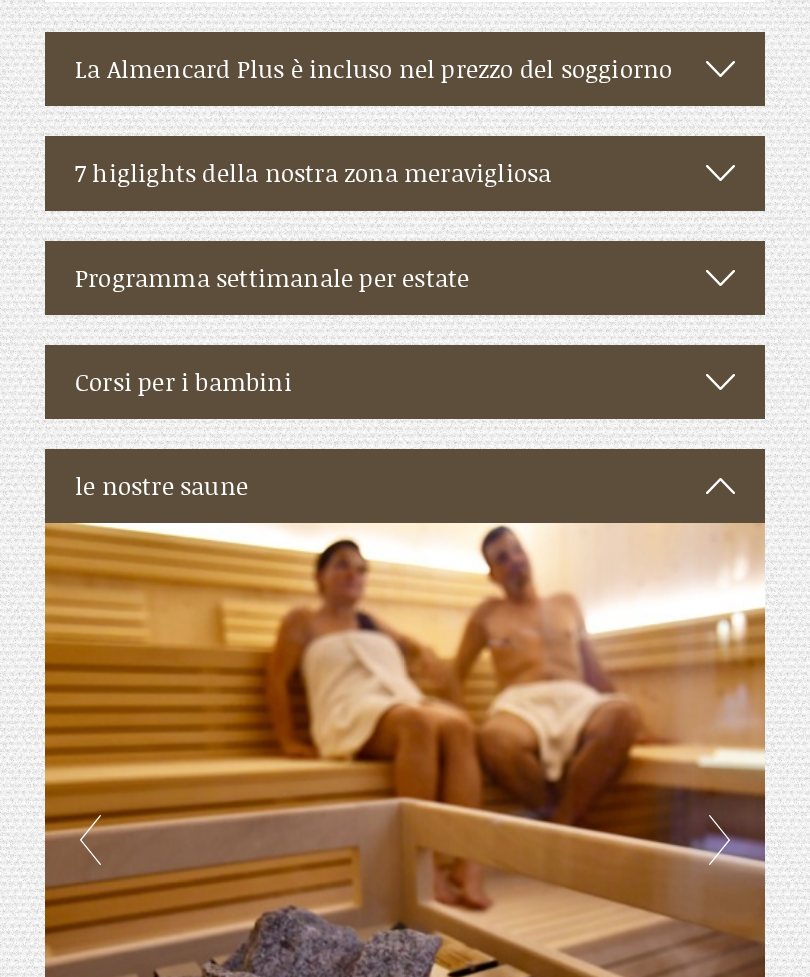 click on "Next" at bounding box center [719, 840] 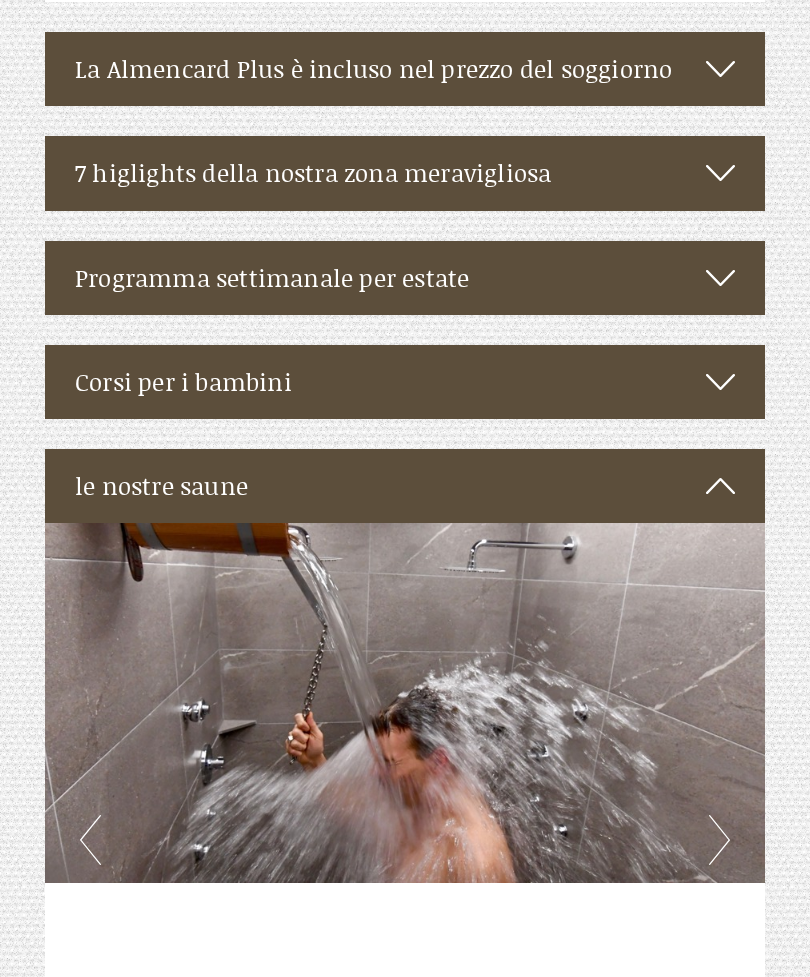 click on "Next" at bounding box center (719, 840) 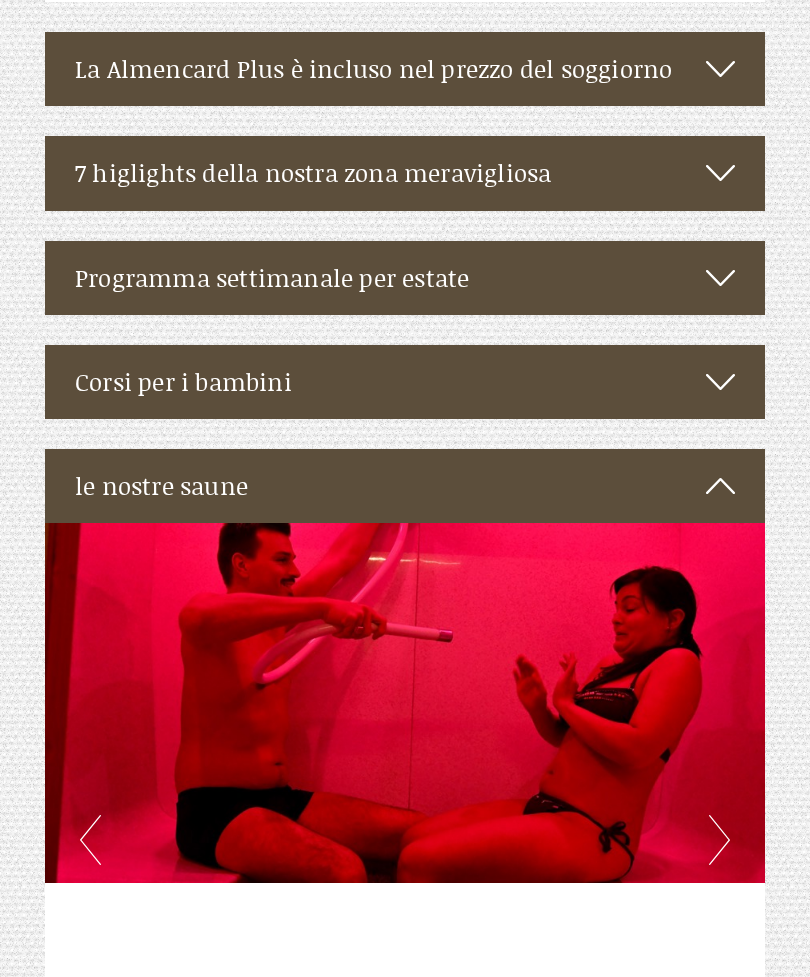 click at bounding box center (405, 703) 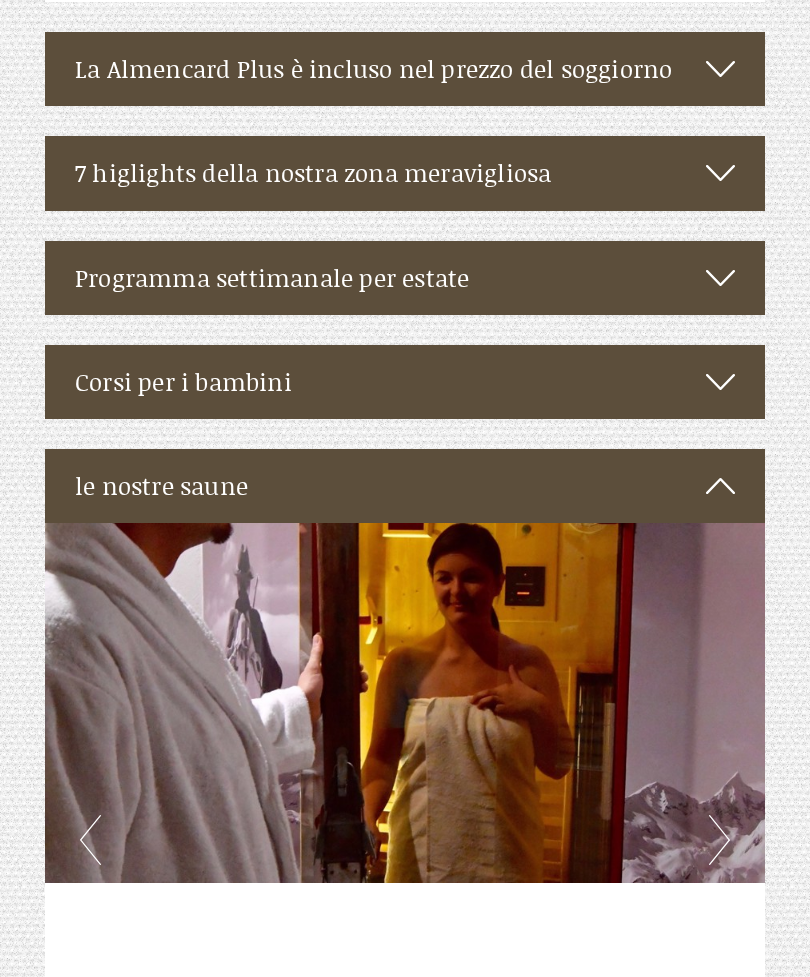 click on "Next" at bounding box center (719, 840) 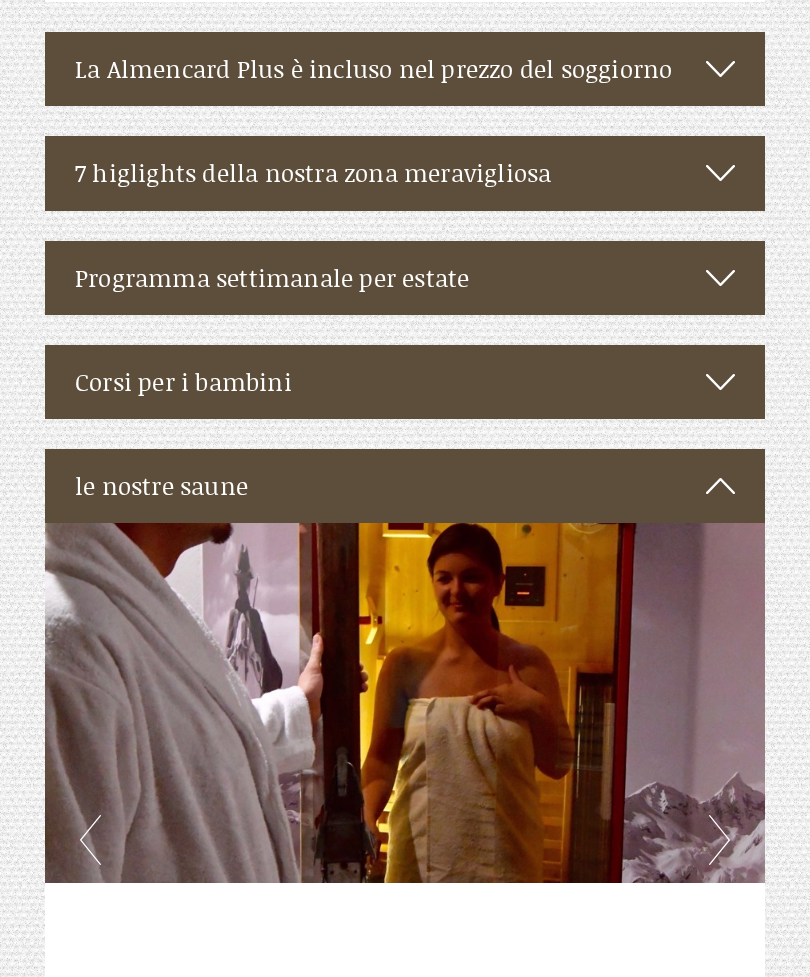 click on "Next" at bounding box center (719, 840) 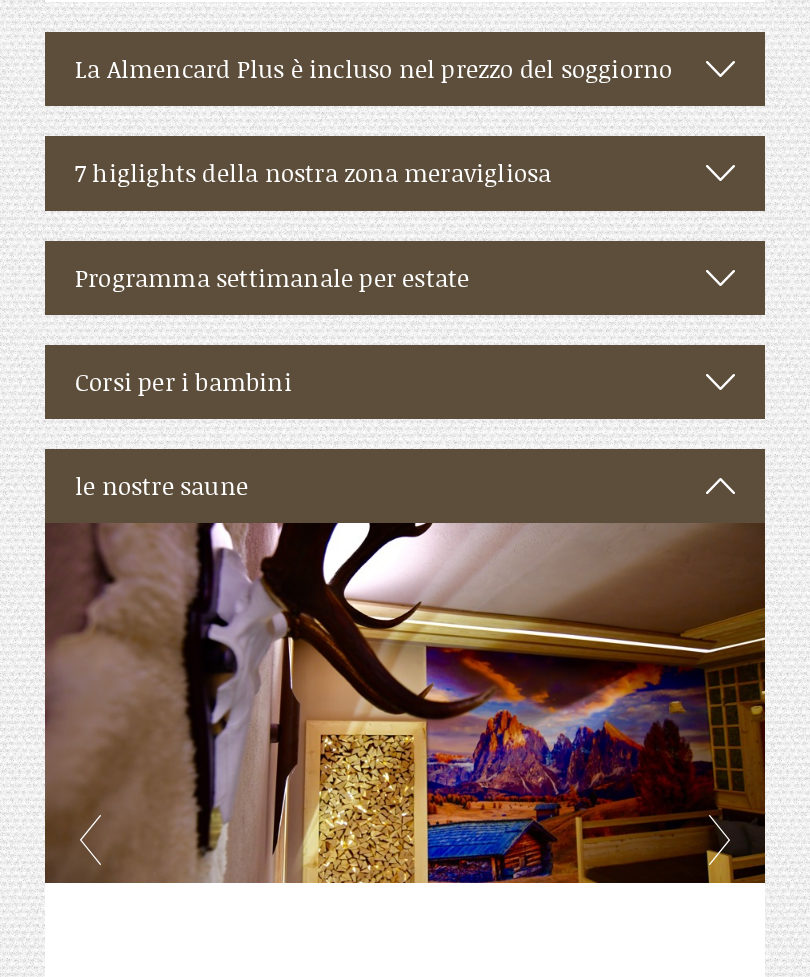 click on "Next" at bounding box center (719, 840) 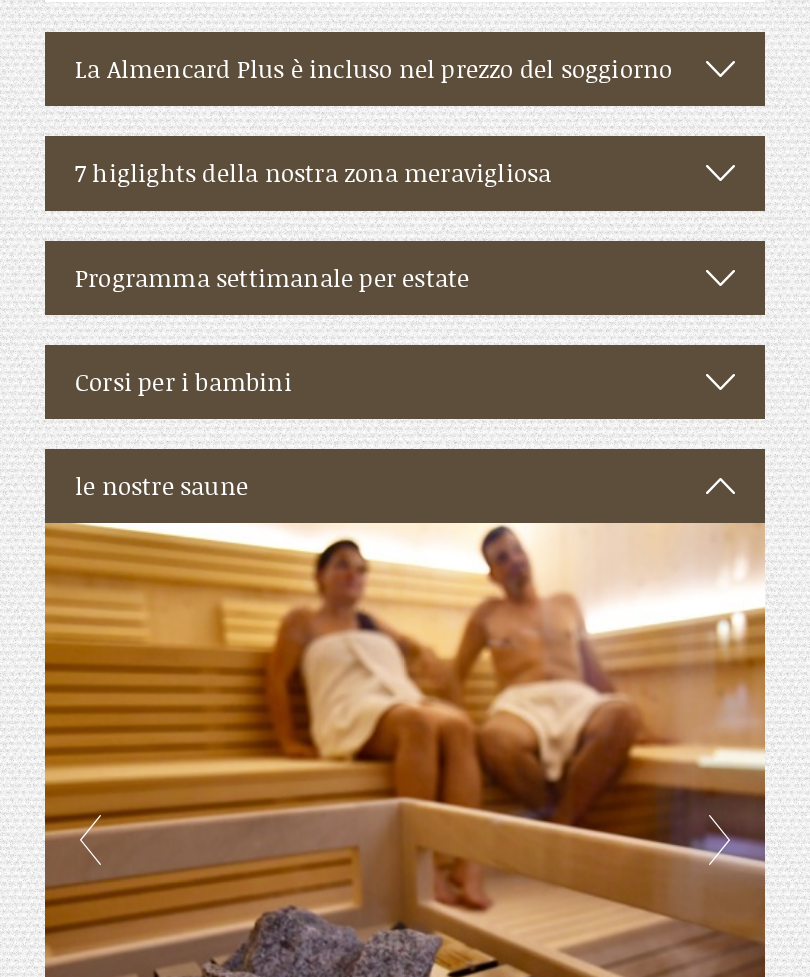 click on "Next" at bounding box center (719, 840) 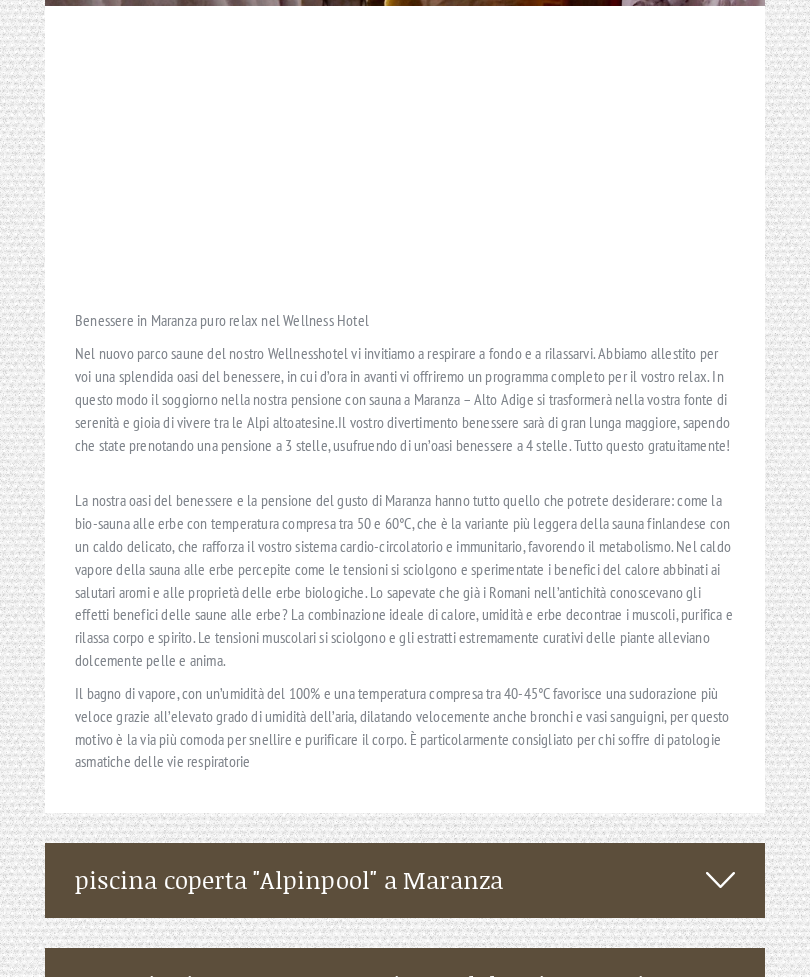 scroll, scrollTop: 5624, scrollLeft: 0, axis: vertical 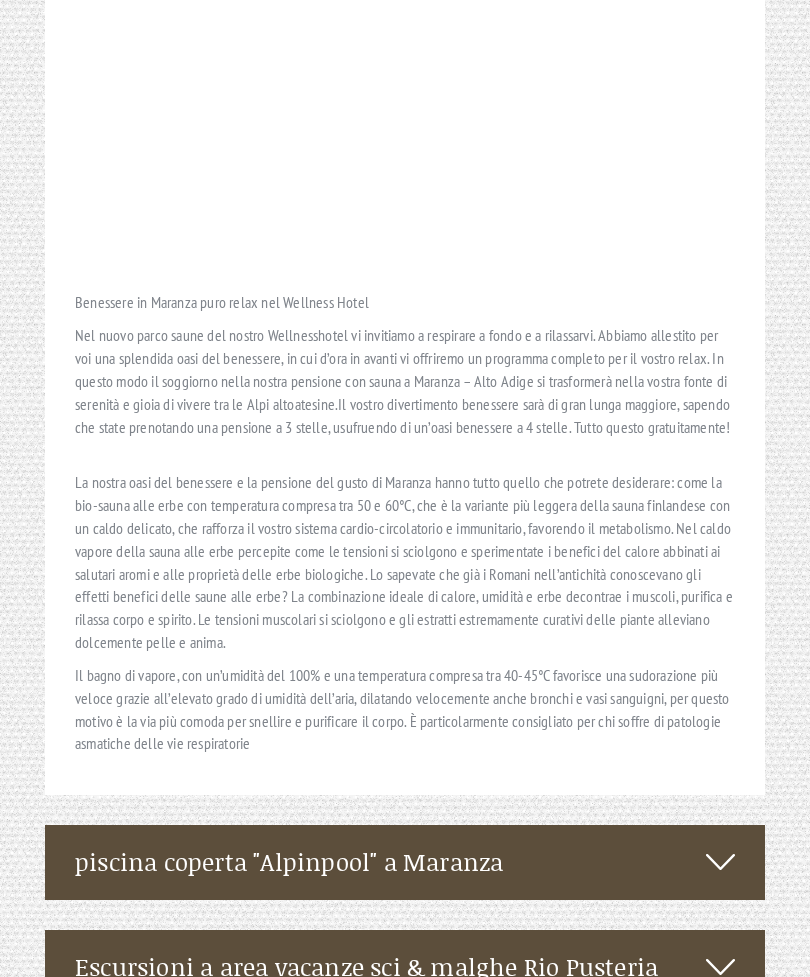 click at bounding box center [720, 862] 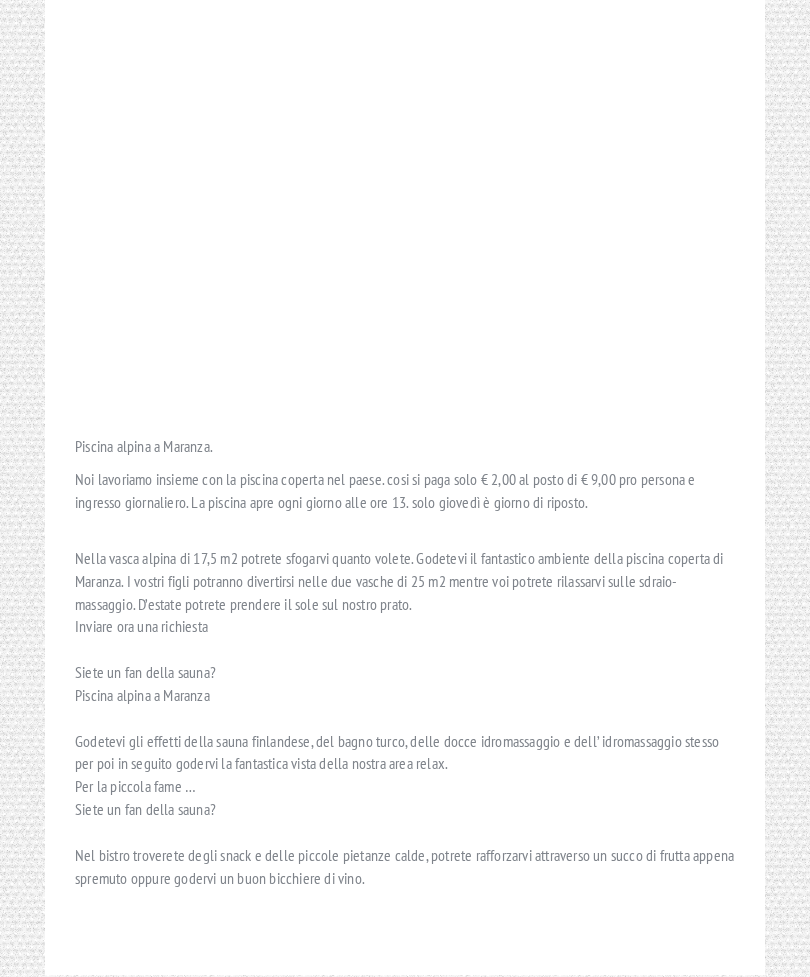 scroll, scrollTop: 6603, scrollLeft: 0, axis: vertical 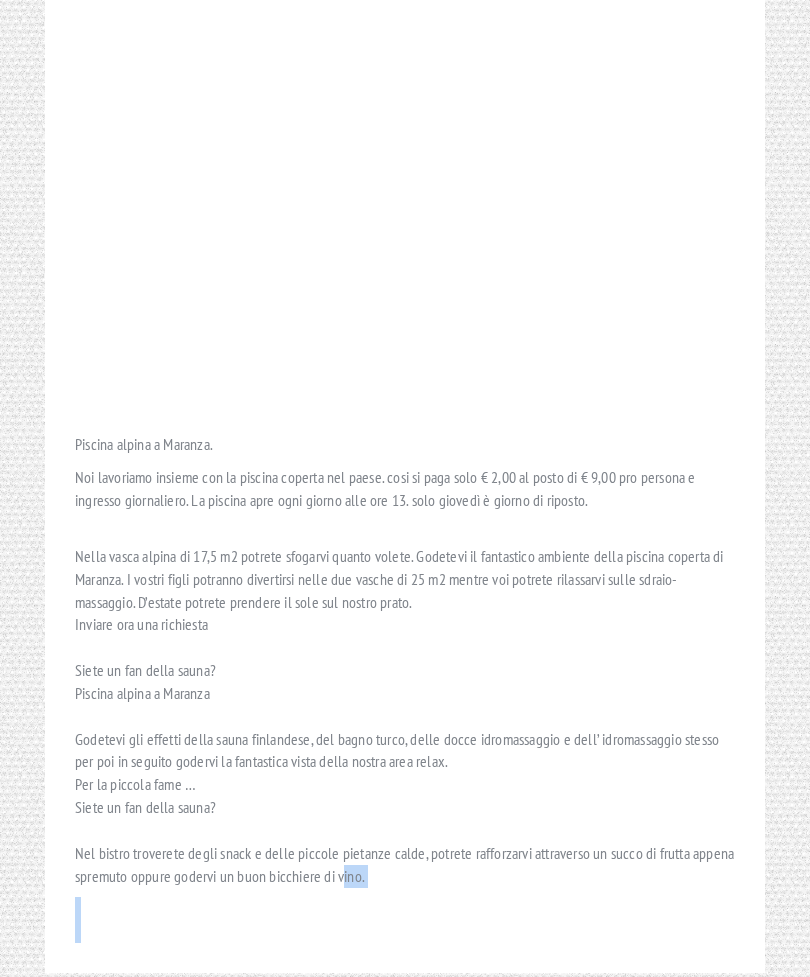 click on "Nella vasca alpina di 17,5 m2 potrete sfogarvi quanto volete. Godetevi il fantastico ambiente della piscina coperta di Maranza. I vostri figli potranno divertirsi nelle due vasche di 25 m2 mentre voi potrete rilassarvi sulle sdraio-massaggio. D’estate potrete prendere il sole sul nostro prato.
Inviare ora una richiesta
Siete un fan della sauna?
Piscina alpina a Maranza
Godetevi gli effetti della sauna finlandese, del bagno turco, delle docce idromassaggio e dell’ idromassaggio stesso per poi in seguito godervi la fantastica vista della nostra area relax.
Per la piccola fame …
Siete un fan della sauna?
Nel bistro troverete degli snack e delle piccole pietanze calde, potrete rafforzarvi attraverso un succo di frutta appena spremuto oppure godervi un buon bicchiere di vino." at bounding box center [405, 705] 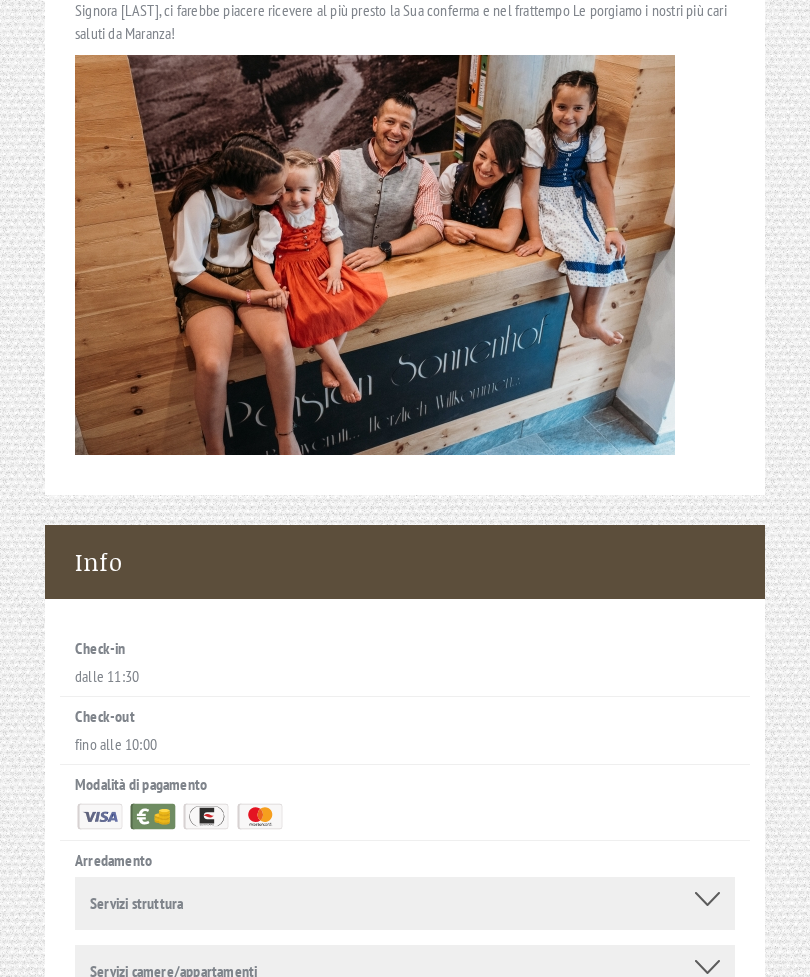 scroll, scrollTop: 8521, scrollLeft: 0, axis: vertical 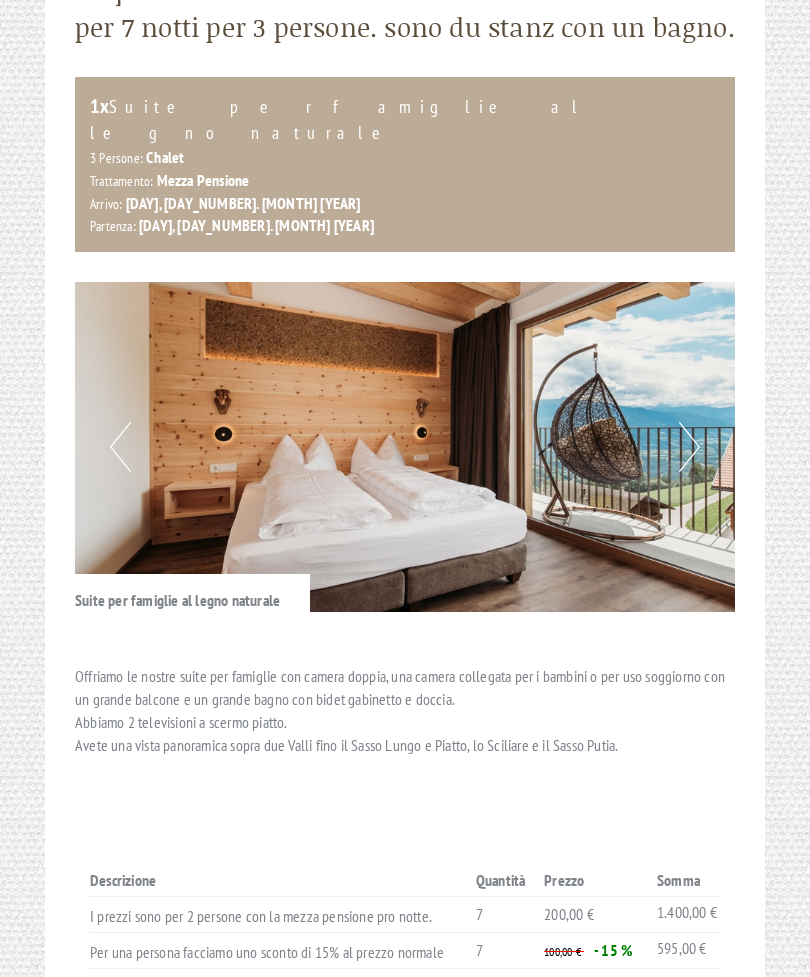 click on "Next" at bounding box center (689, 447) 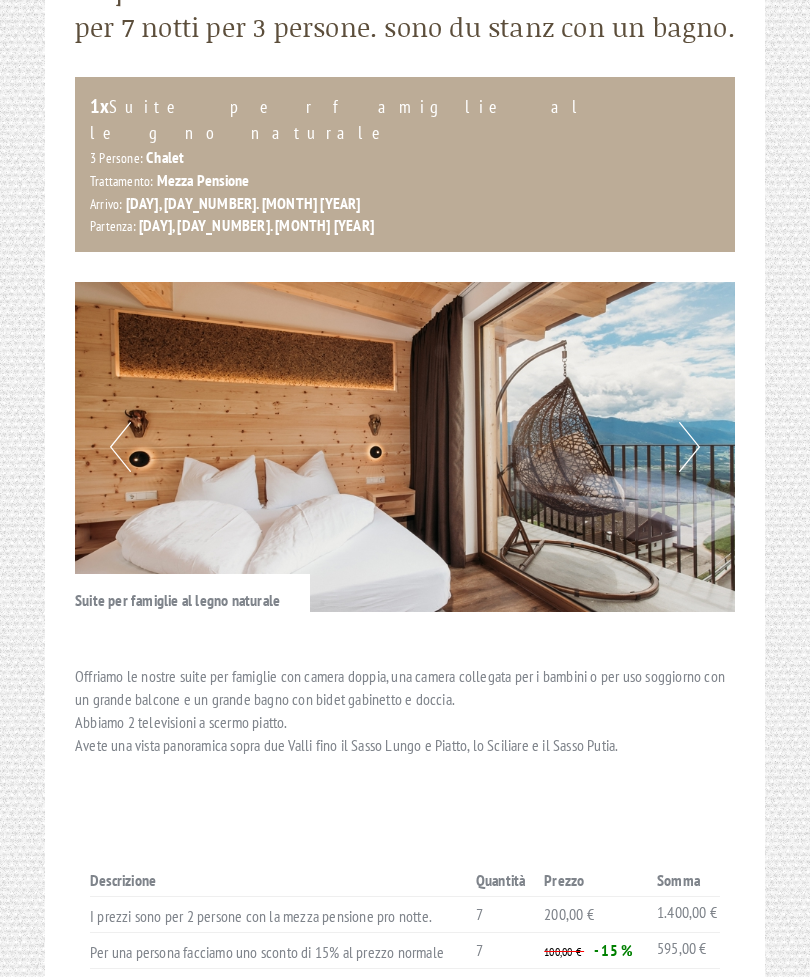 click at bounding box center (405, 447) 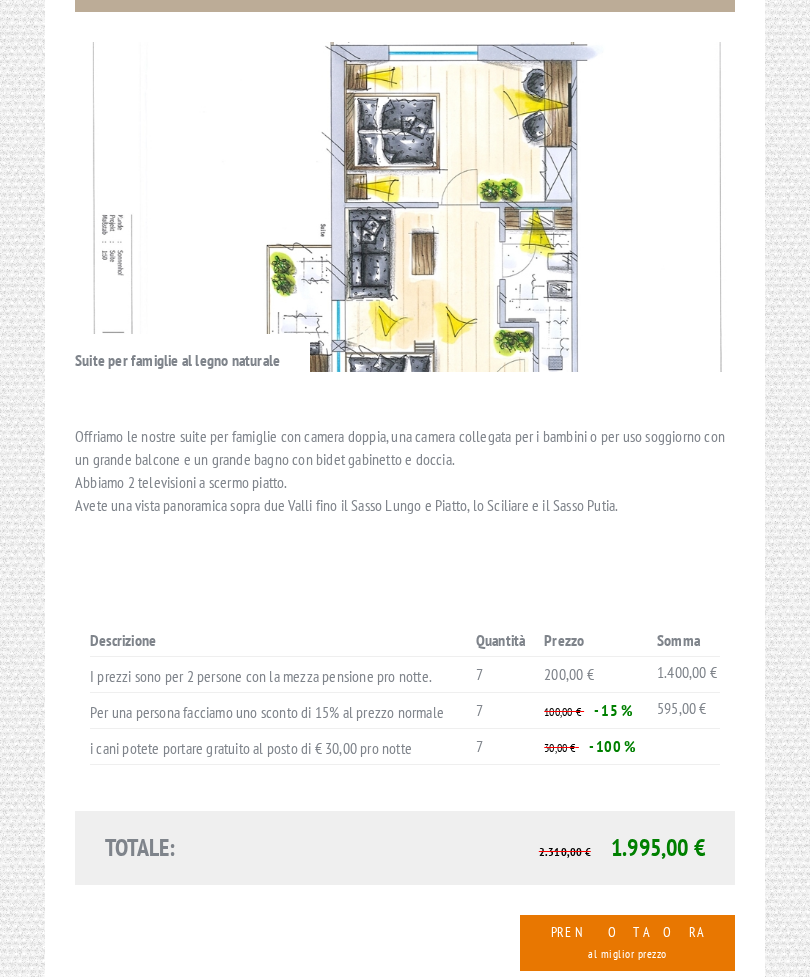 scroll, scrollTop: 1371, scrollLeft: 0, axis: vertical 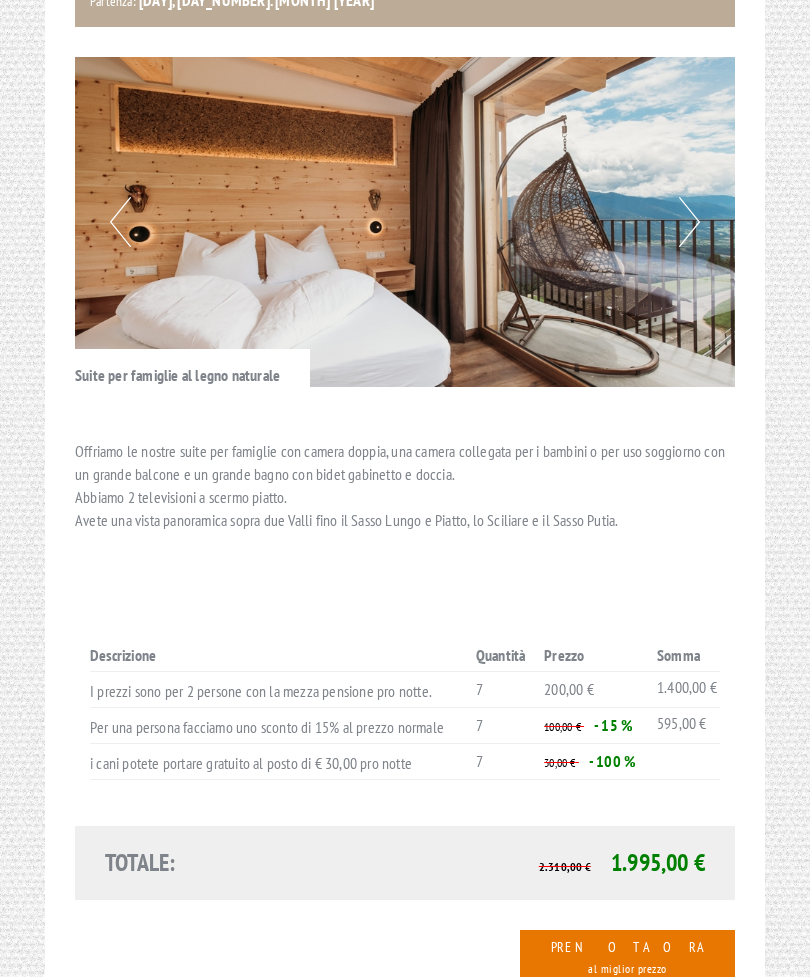click on "Next" at bounding box center (689, 222) 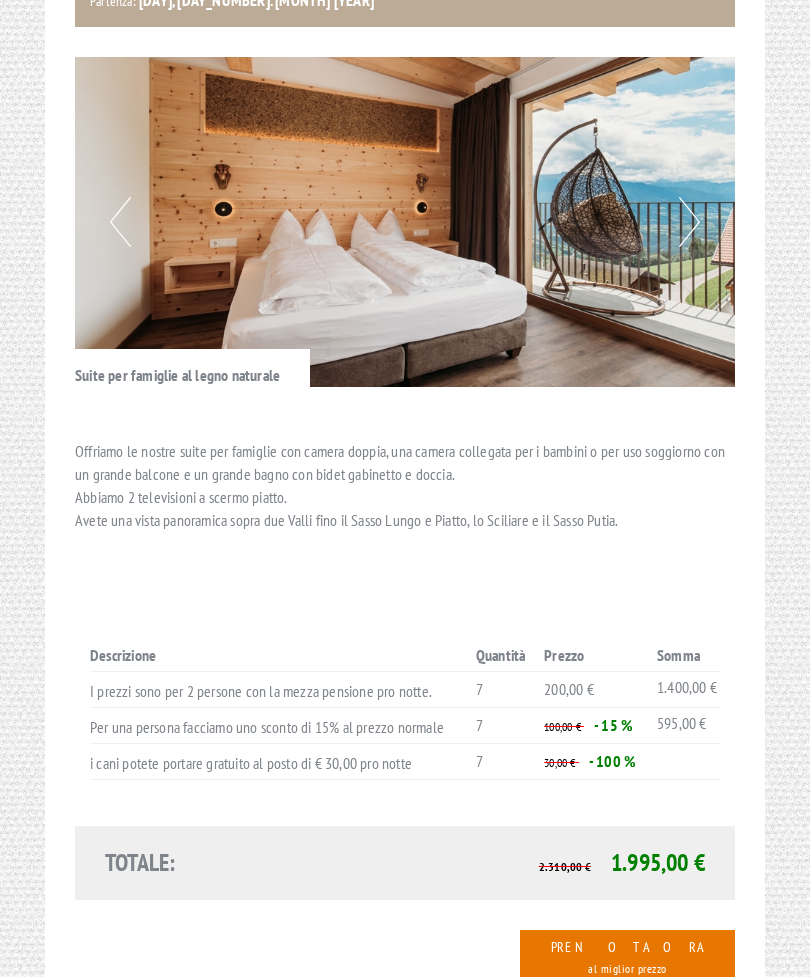 click on "Previous" at bounding box center (120, 222) 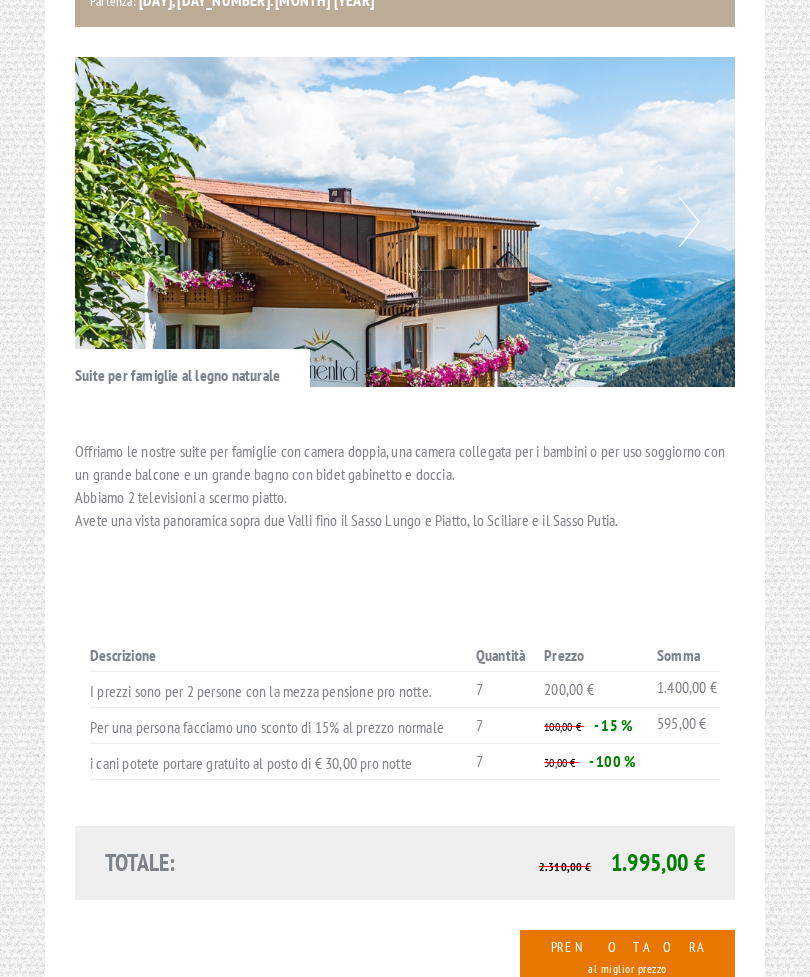 click at bounding box center (405, 222) 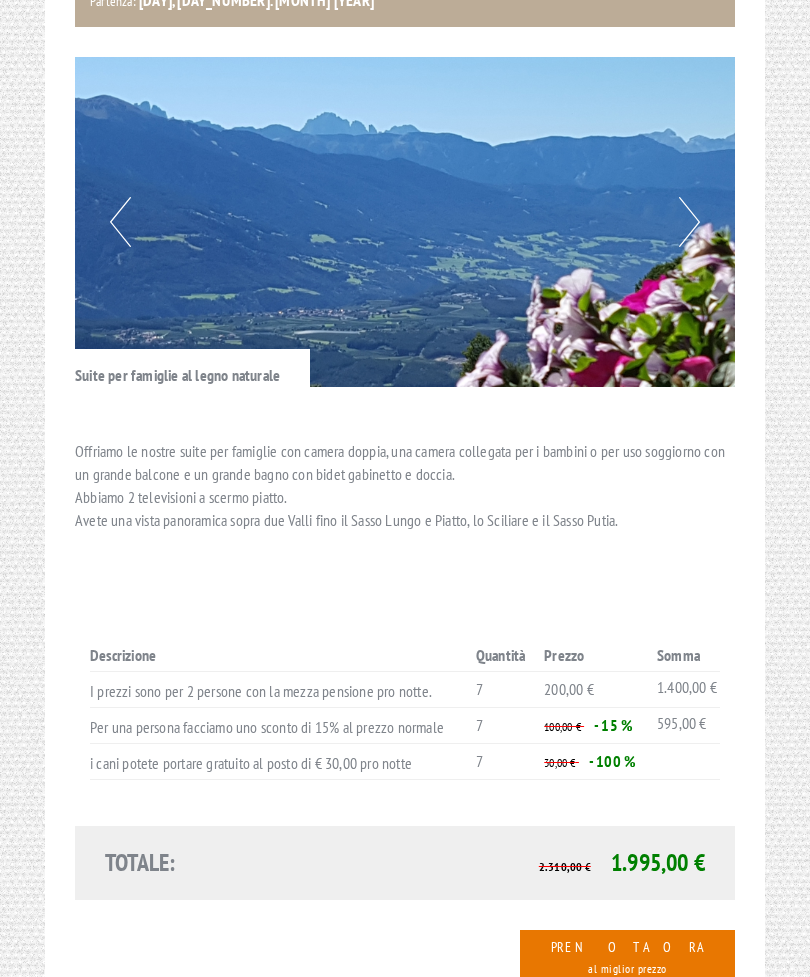 click on "Previous" at bounding box center [120, 222] 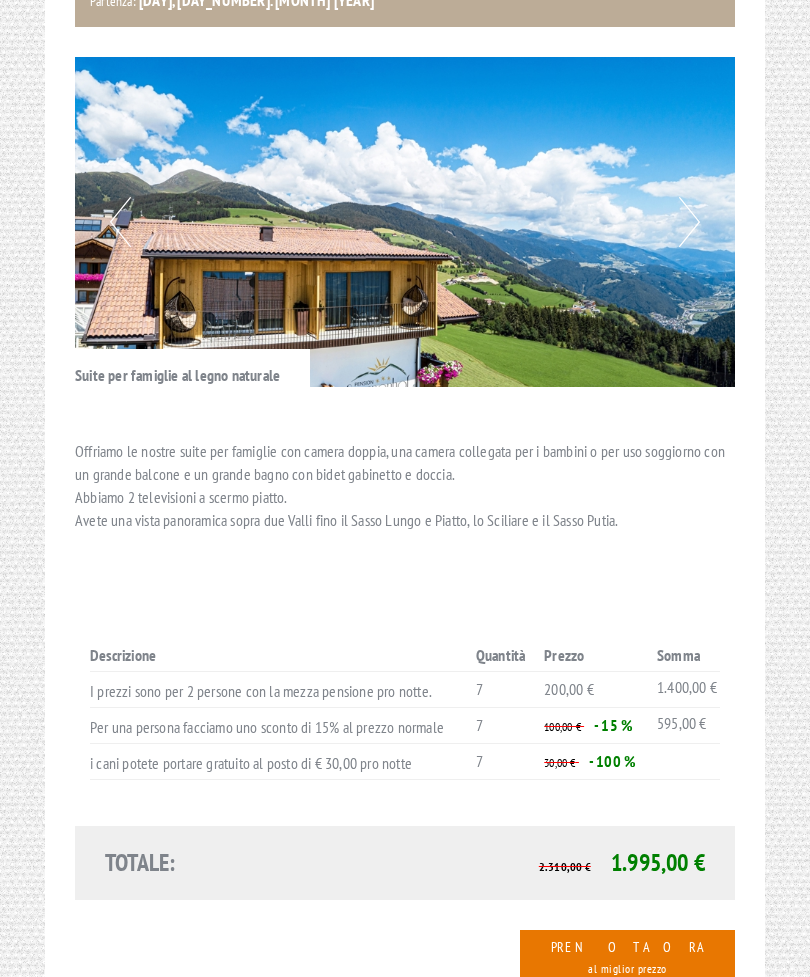 click on "Previous" at bounding box center [120, 222] 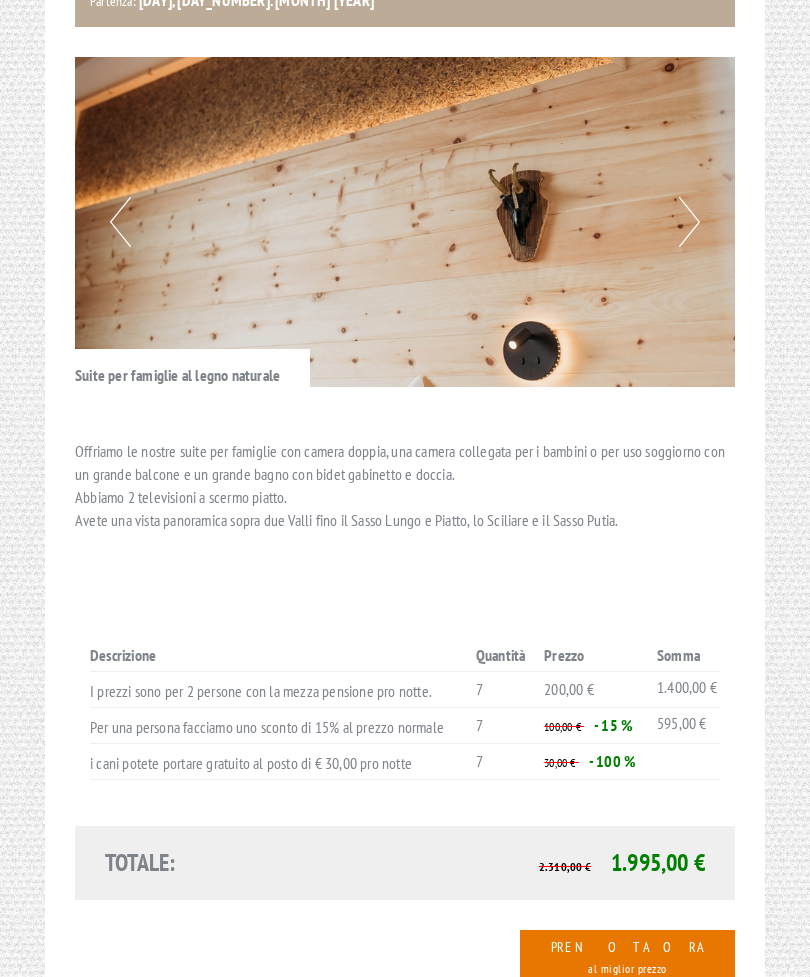 click on "Previous" at bounding box center [120, 222] 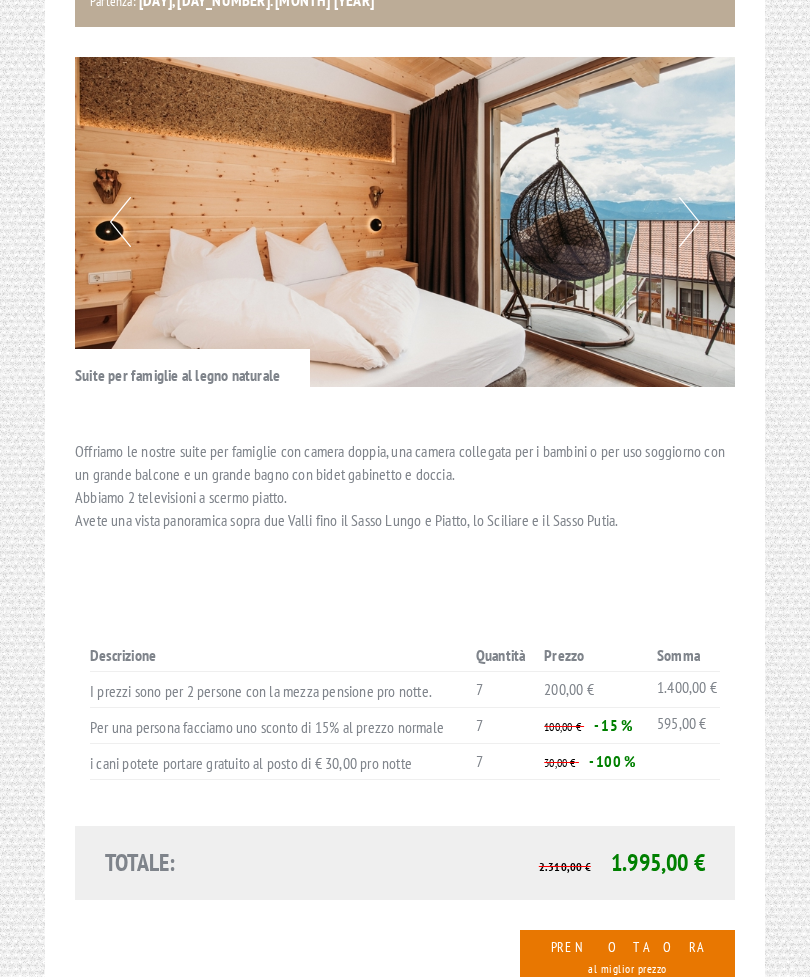 click on "Previous" at bounding box center [120, 222] 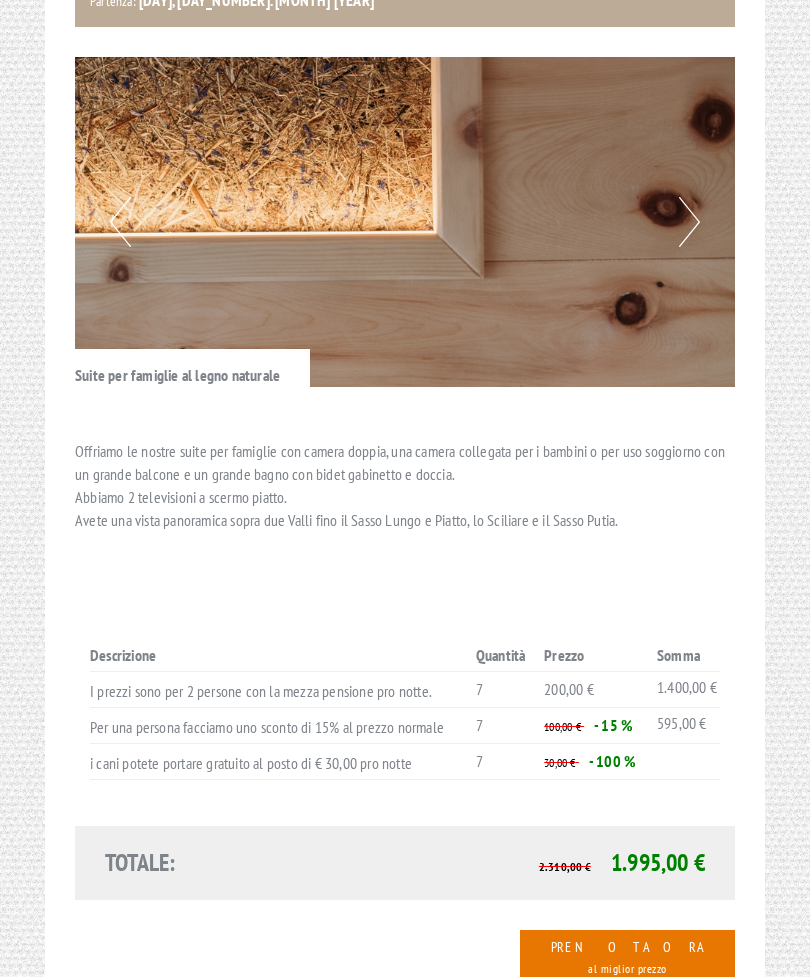 click on "Previous" at bounding box center [120, 222] 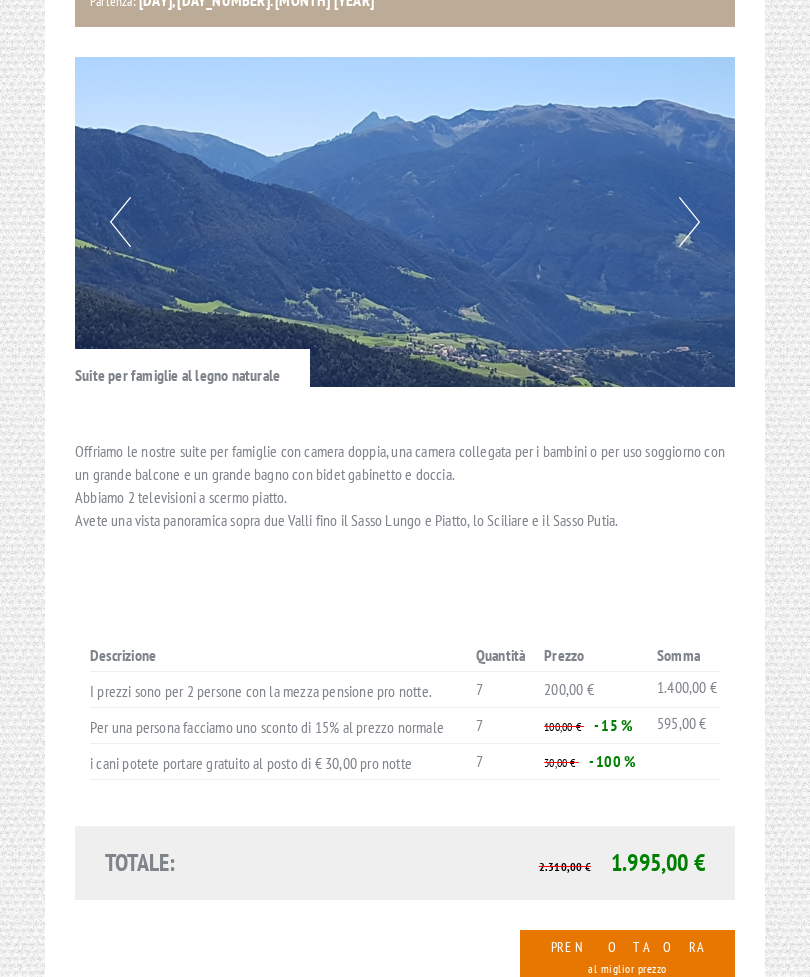 click on "Previous" at bounding box center (120, 222) 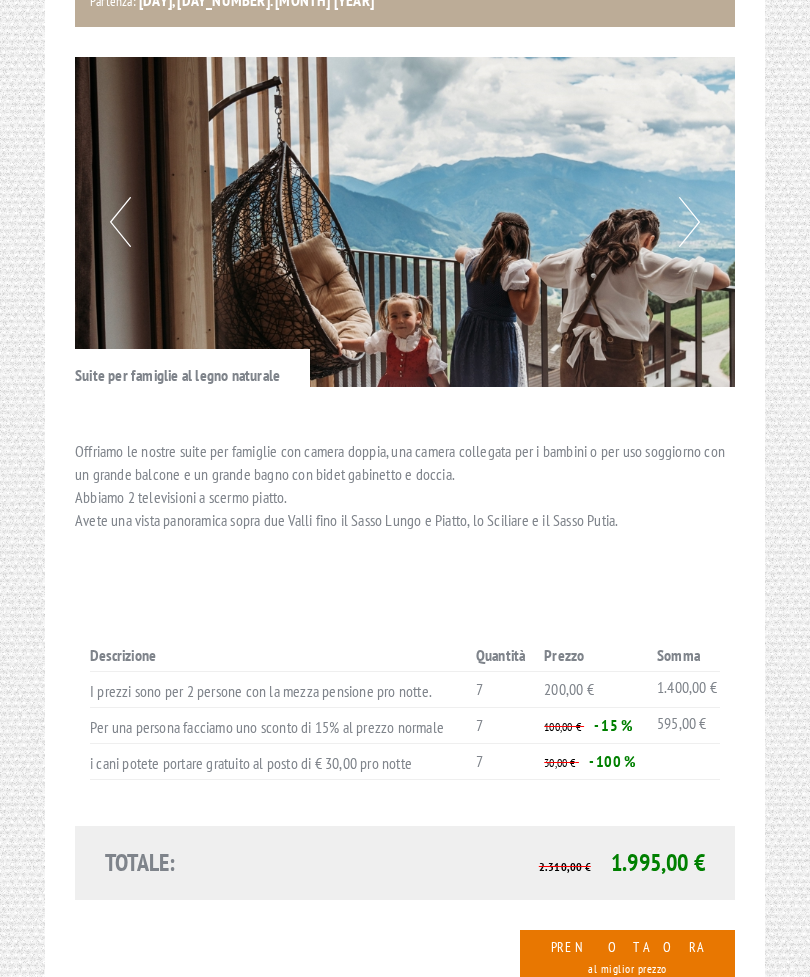 click on "Previous" at bounding box center (120, 222) 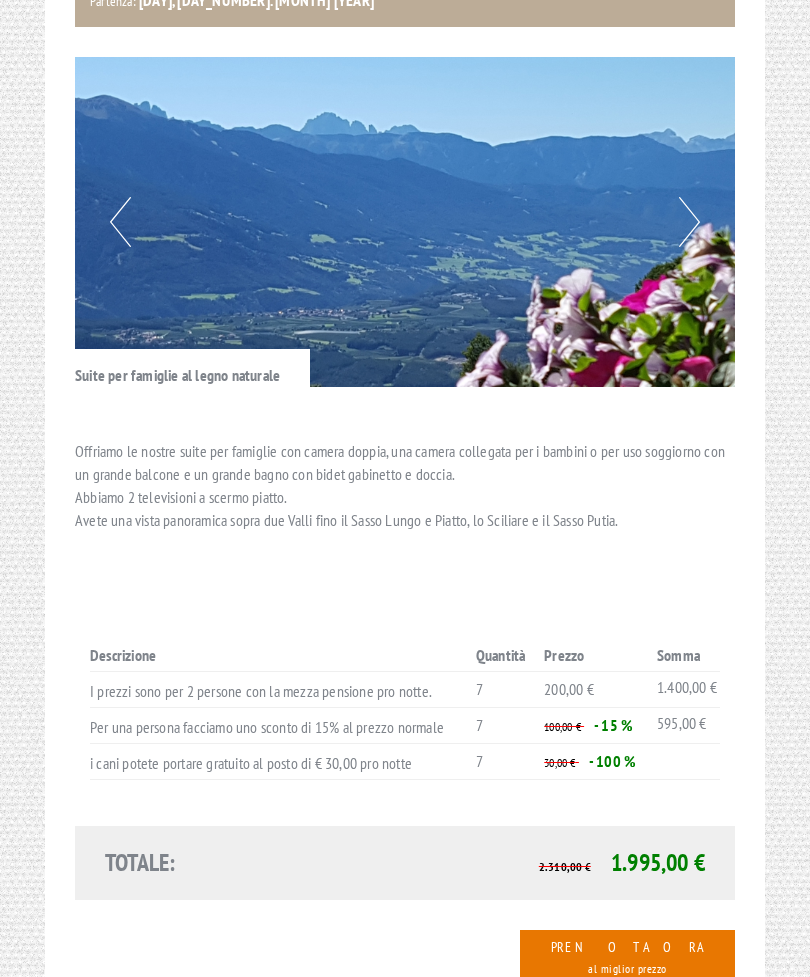 click at bounding box center [405, 222] 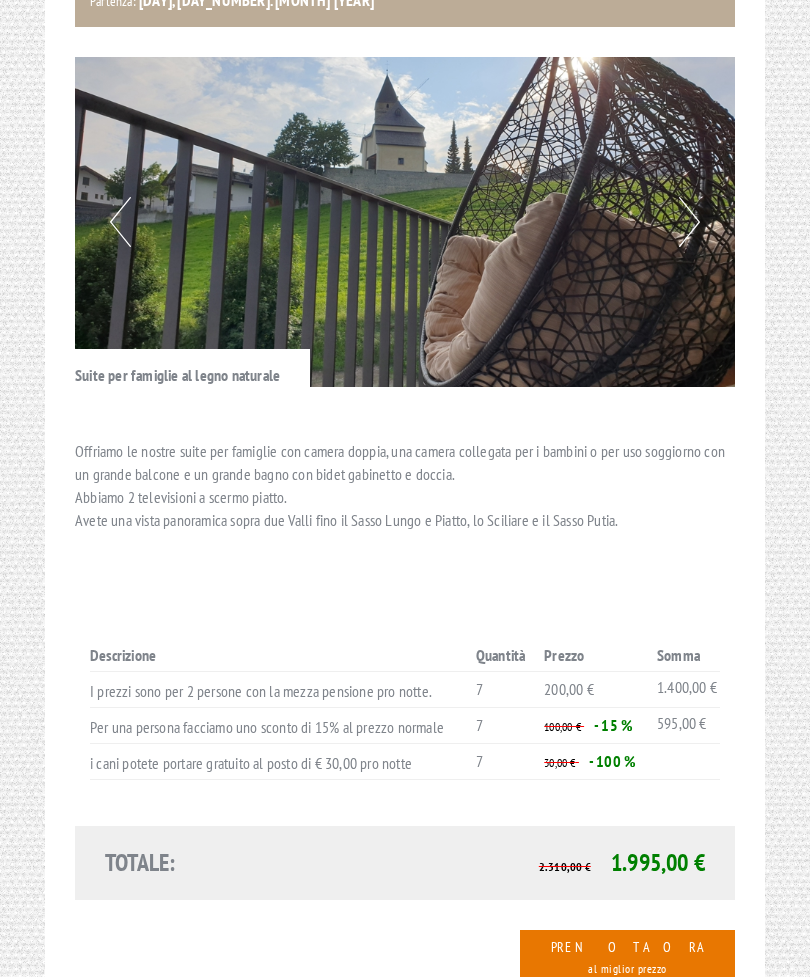 click on "Previous" at bounding box center [120, 222] 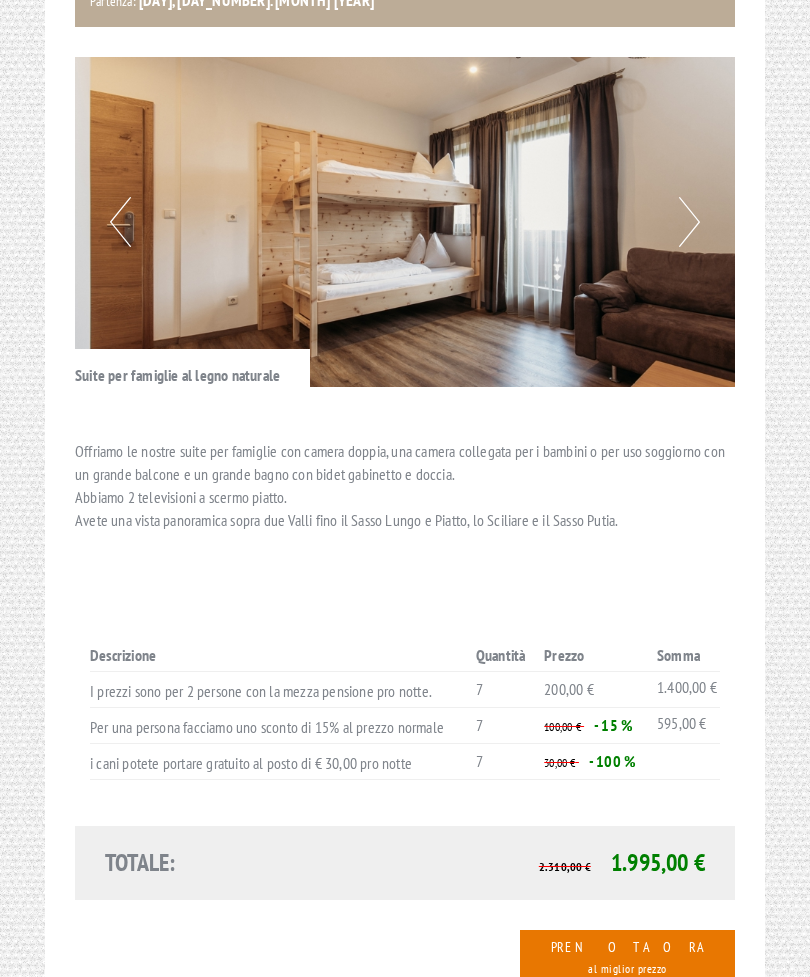 click at bounding box center (405, 222) 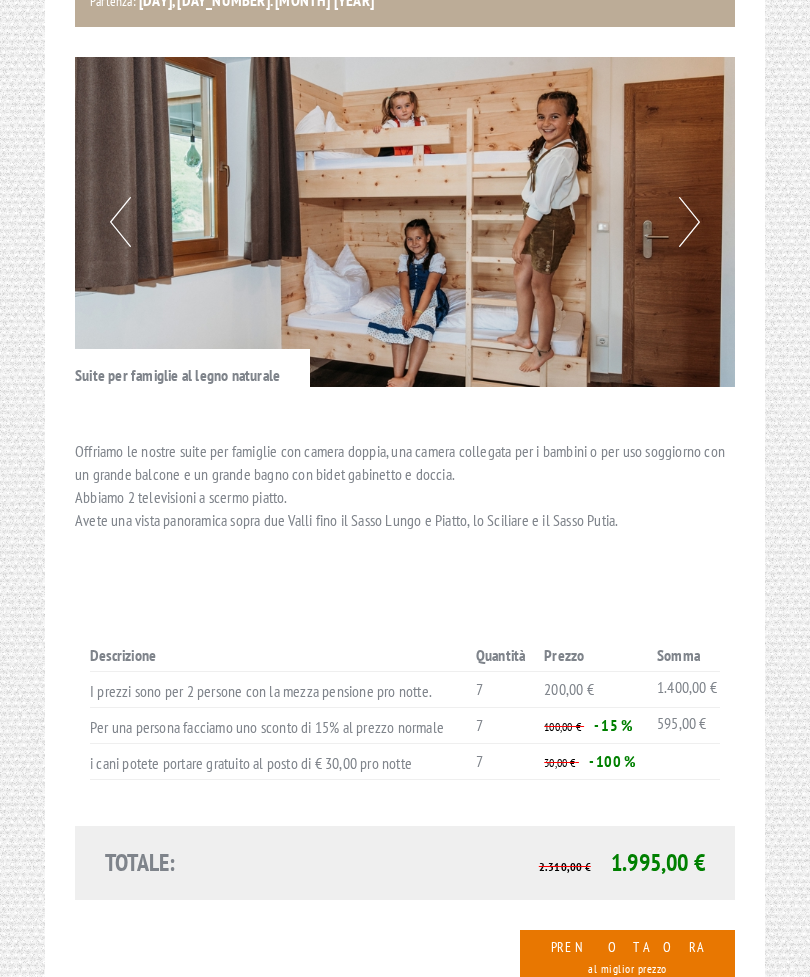 click on "Previous" at bounding box center [120, 222] 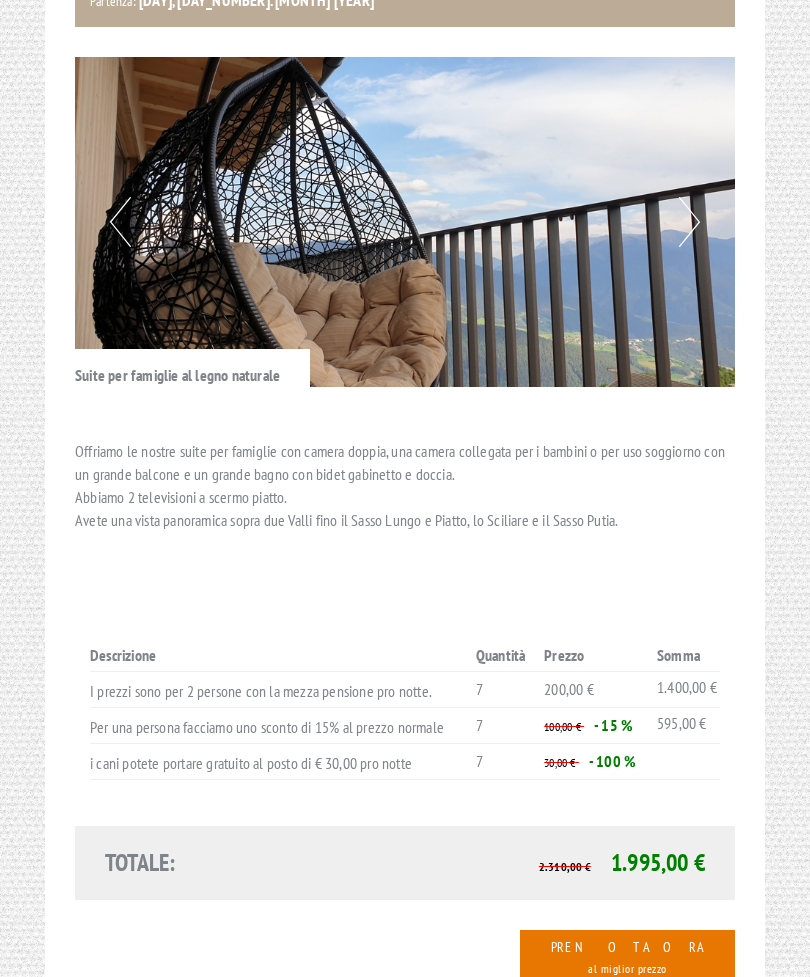 click on "Previous" at bounding box center (120, 222) 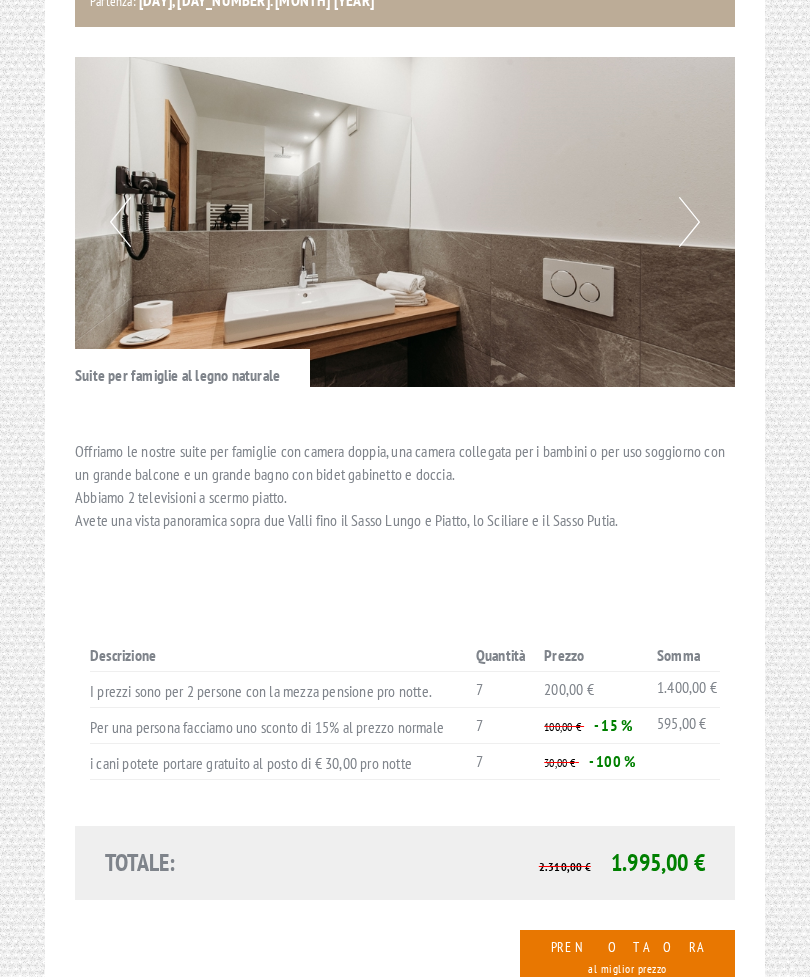 click on "Previous" at bounding box center (120, 222) 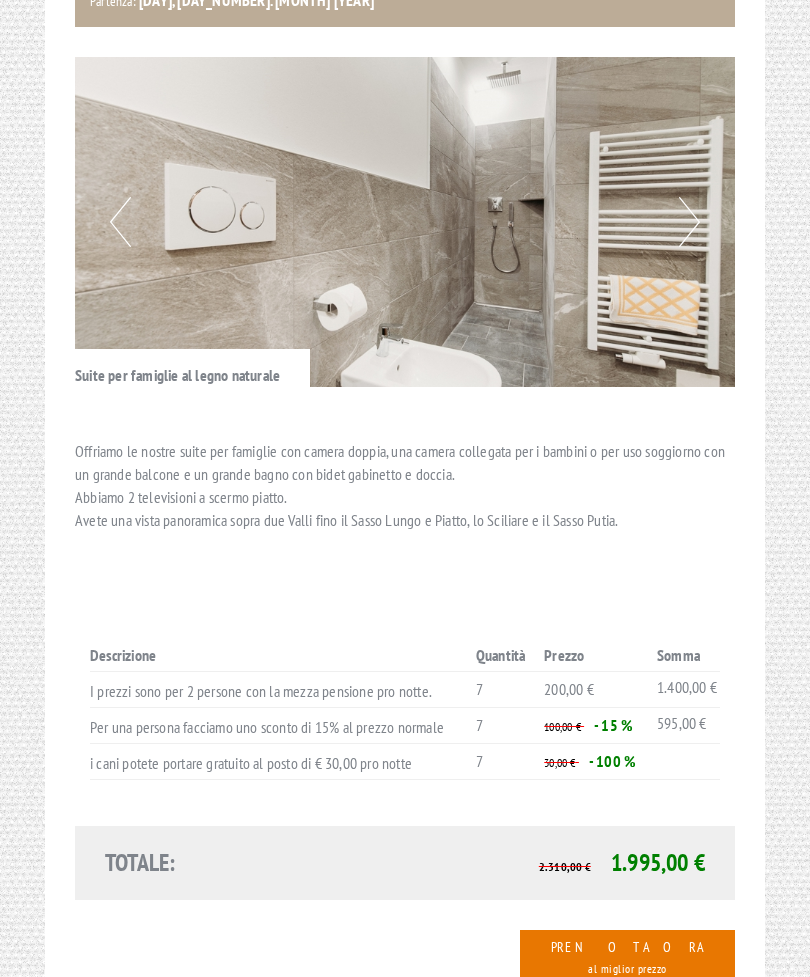 click on "Previous" at bounding box center [120, 222] 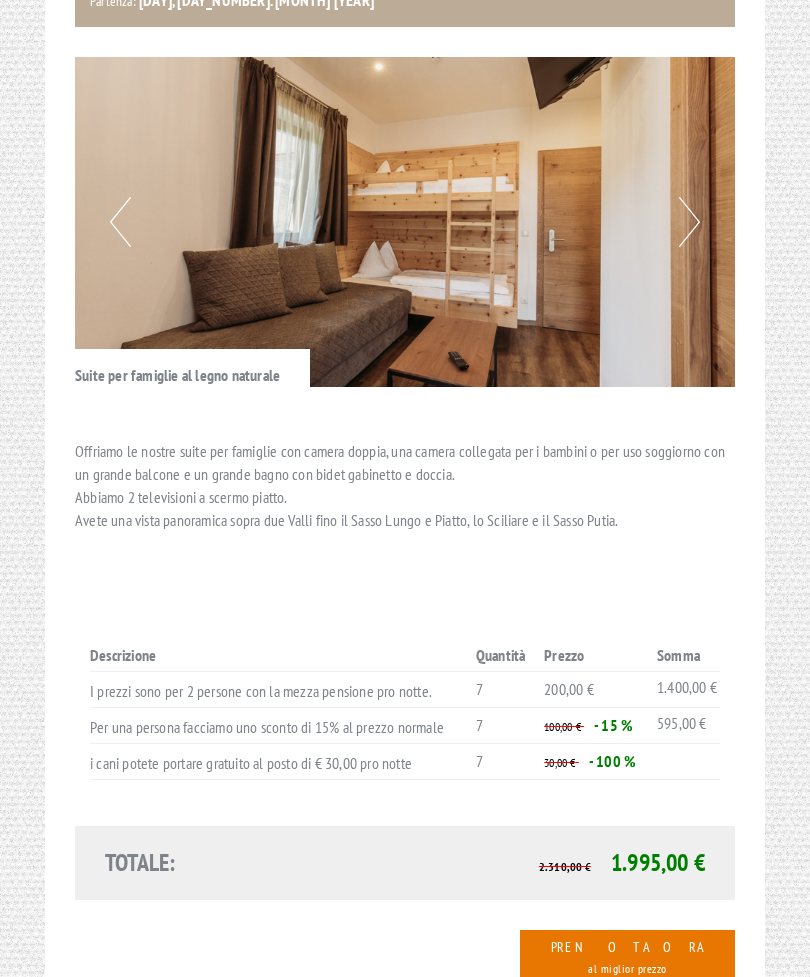 click on "Previous" at bounding box center [120, 222] 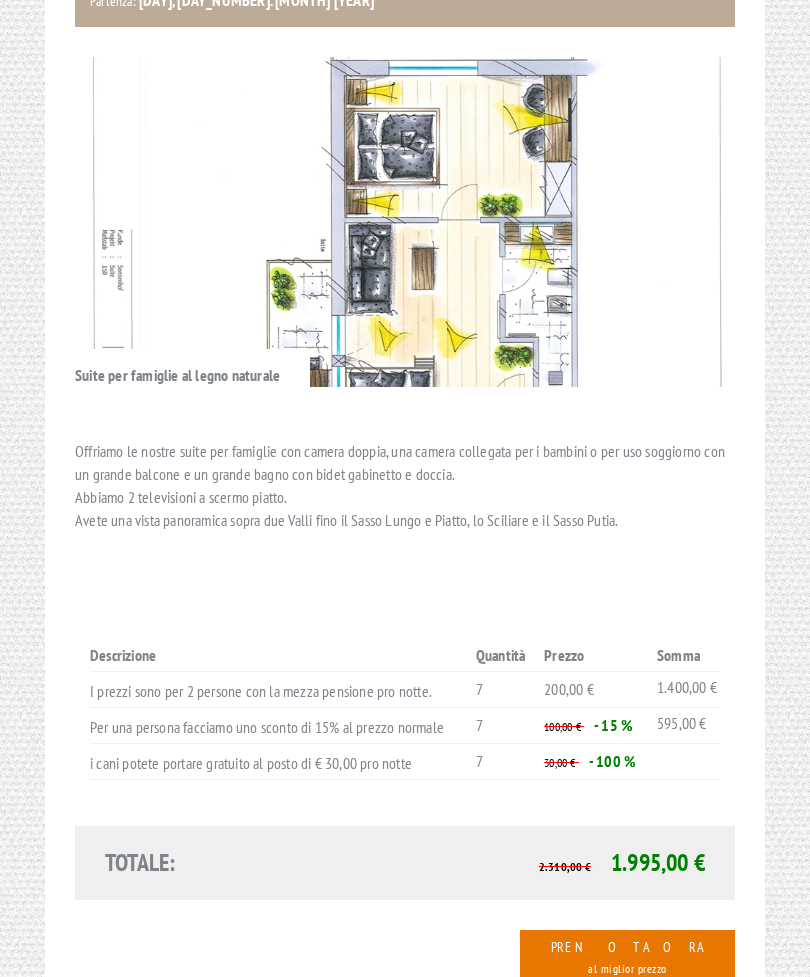 click at bounding box center (405, 222) 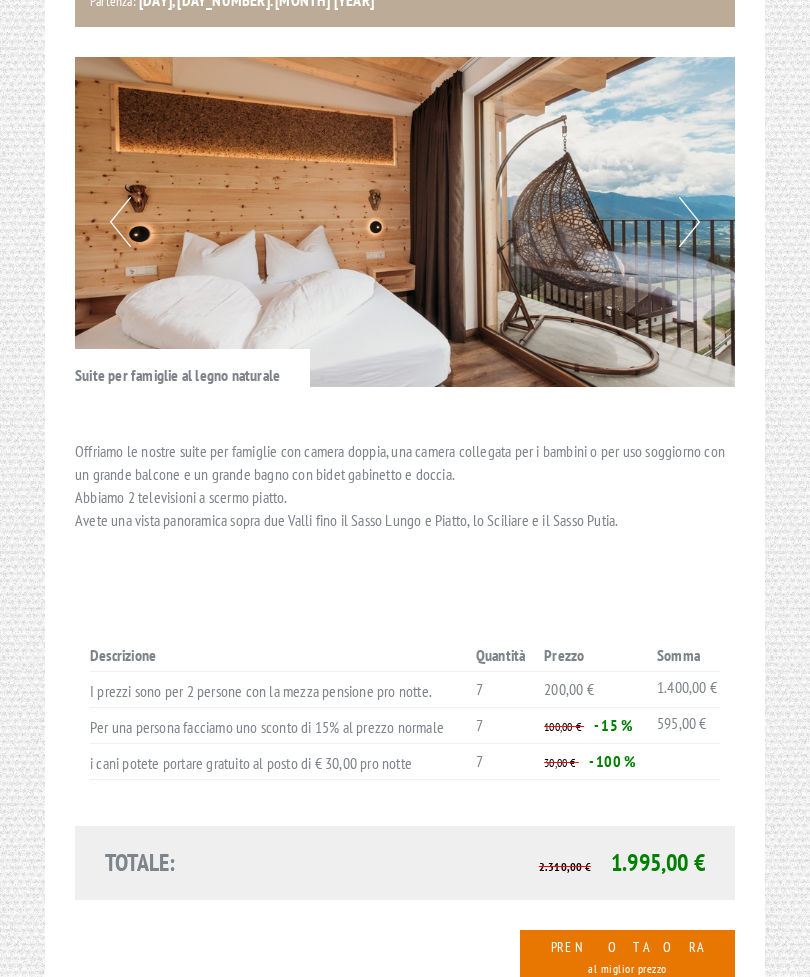 click on "al miglior prezzo" at bounding box center (627, 968) 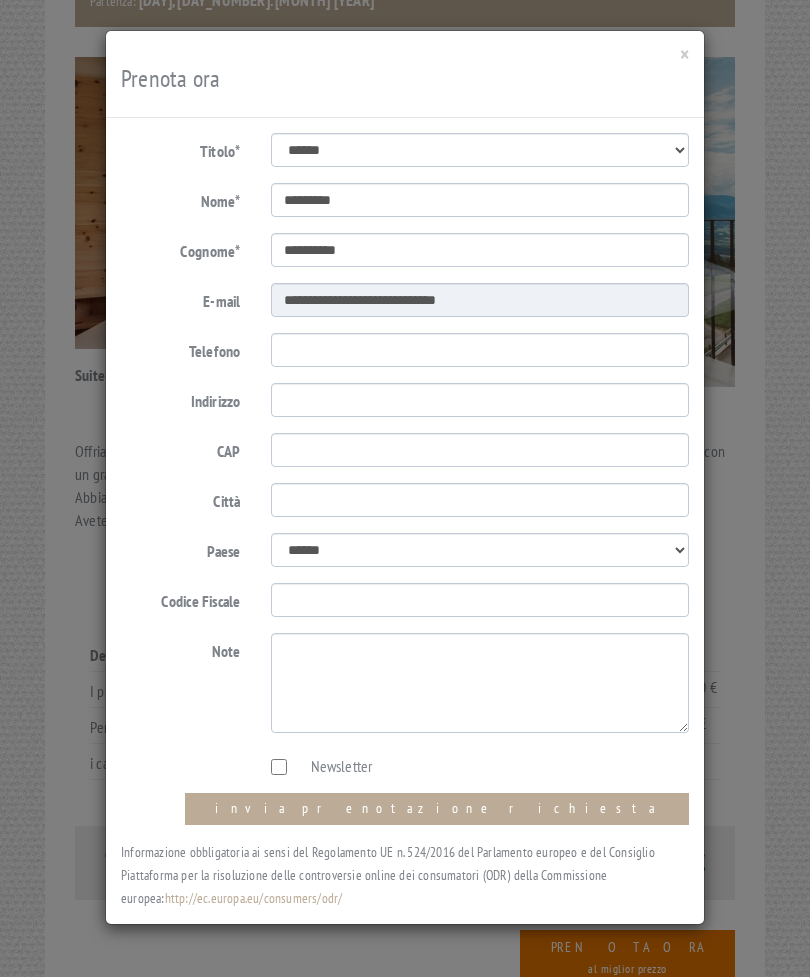 click on "×" at bounding box center (684, 54) 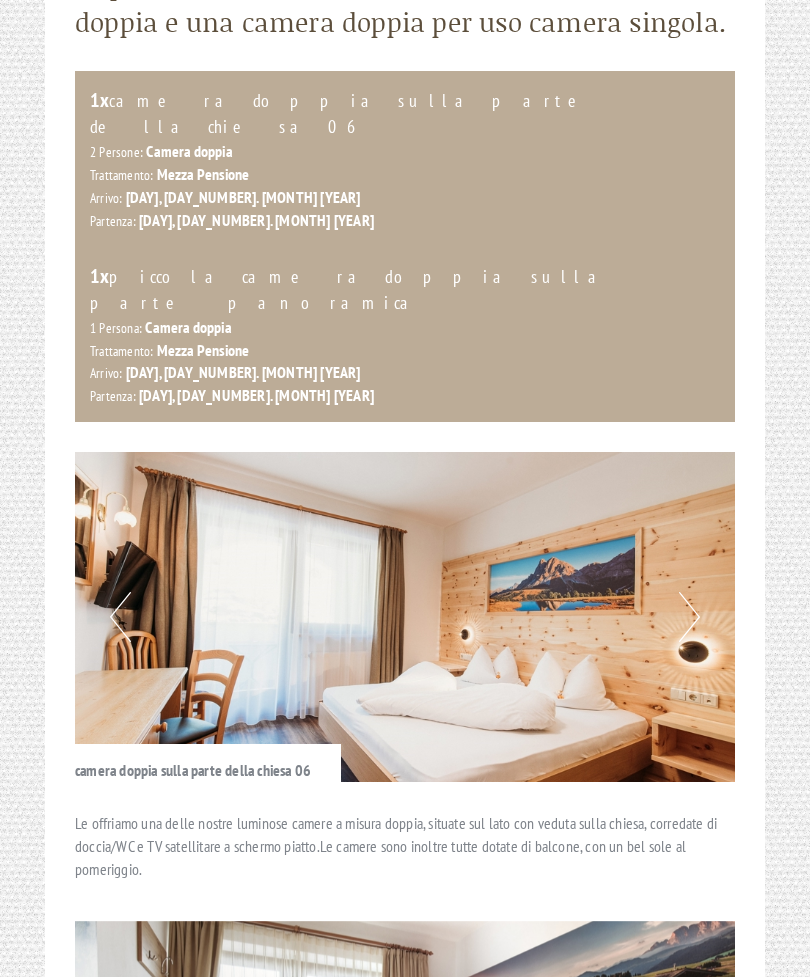 scroll, scrollTop: 2563, scrollLeft: 0, axis: vertical 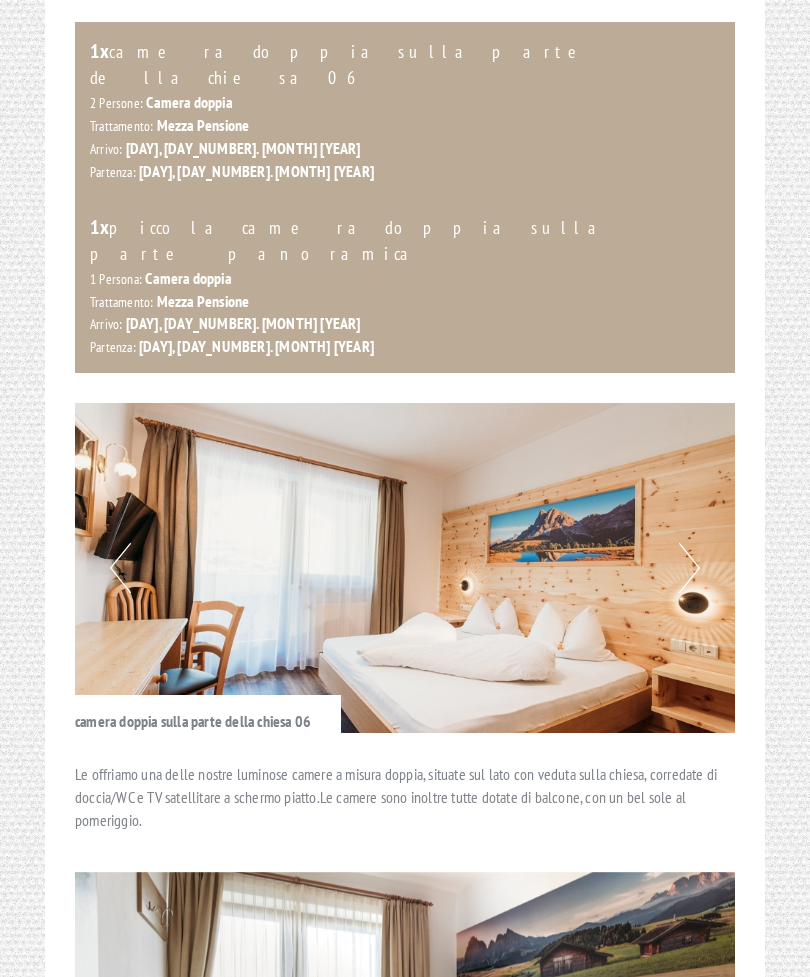click on "Next" at bounding box center [689, 568] 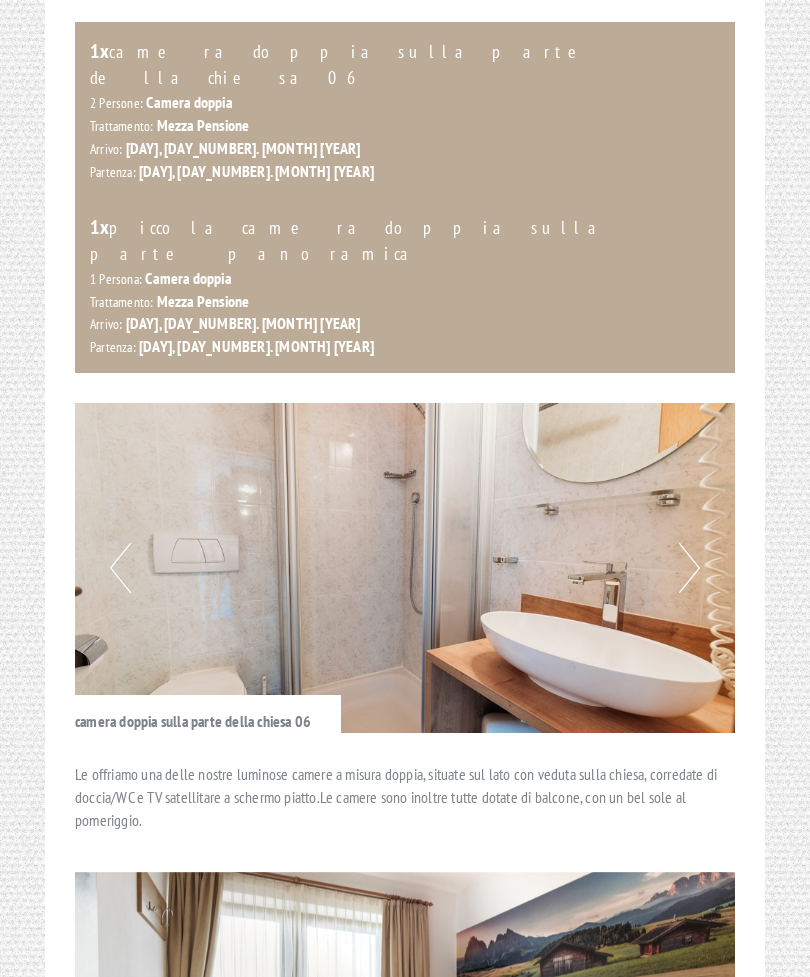 click on "Next" at bounding box center [689, 568] 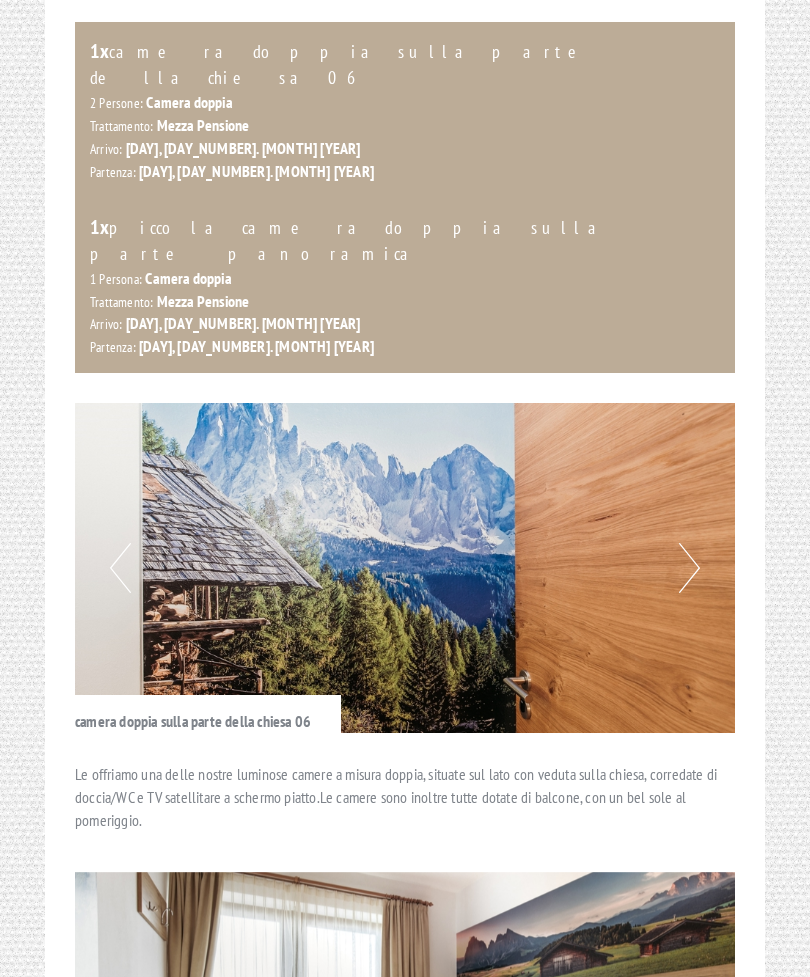 click on "Next" at bounding box center (689, 568) 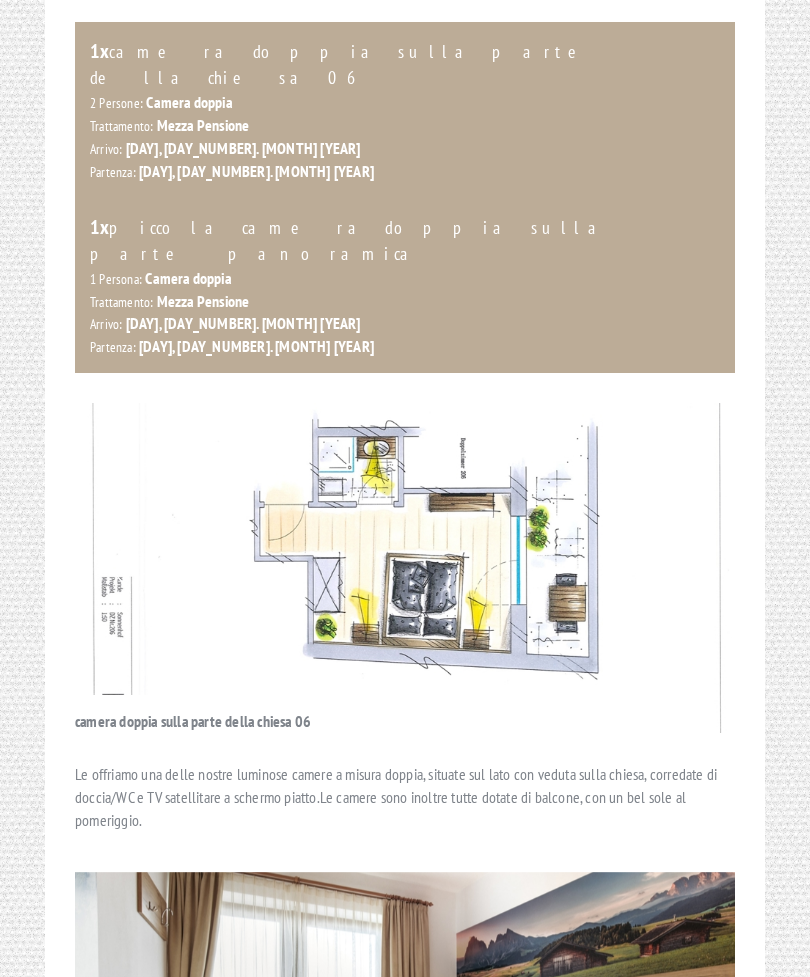 click at bounding box center (405, 568) 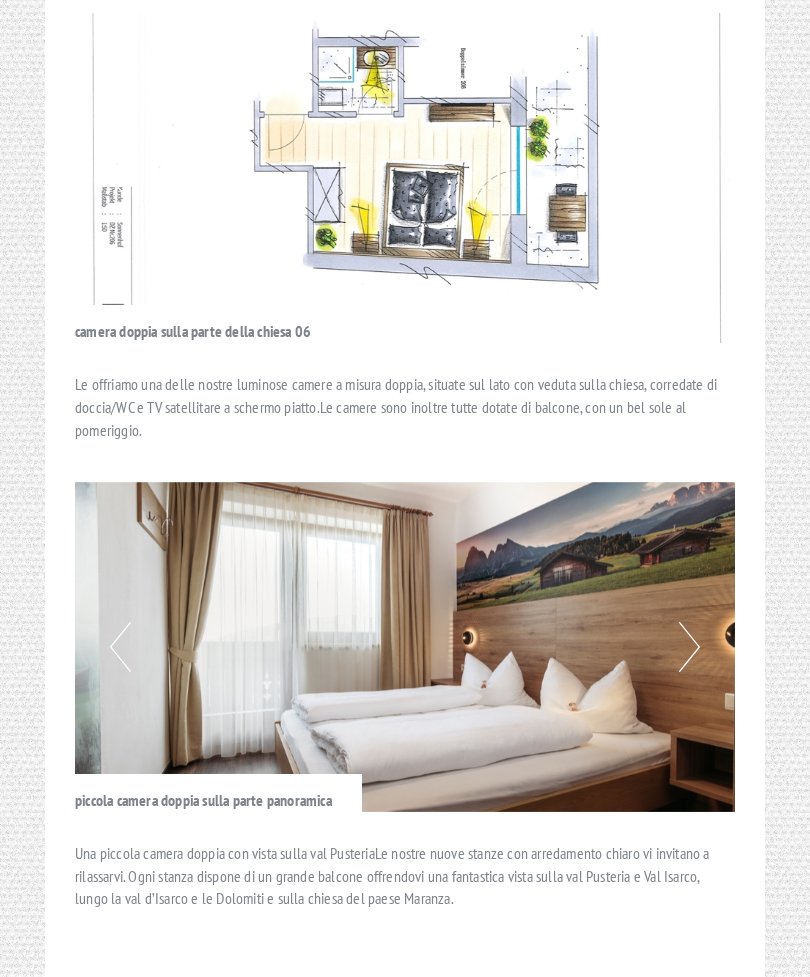 scroll, scrollTop: 3035, scrollLeft: 0, axis: vertical 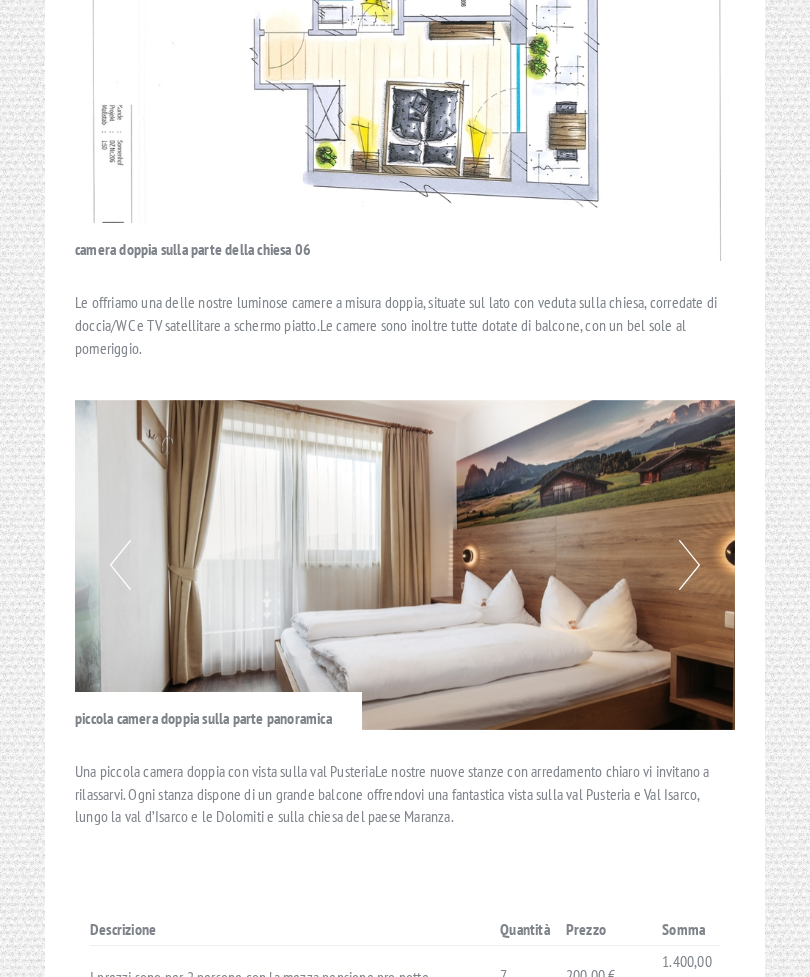 click on "Next" at bounding box center (689, 565) 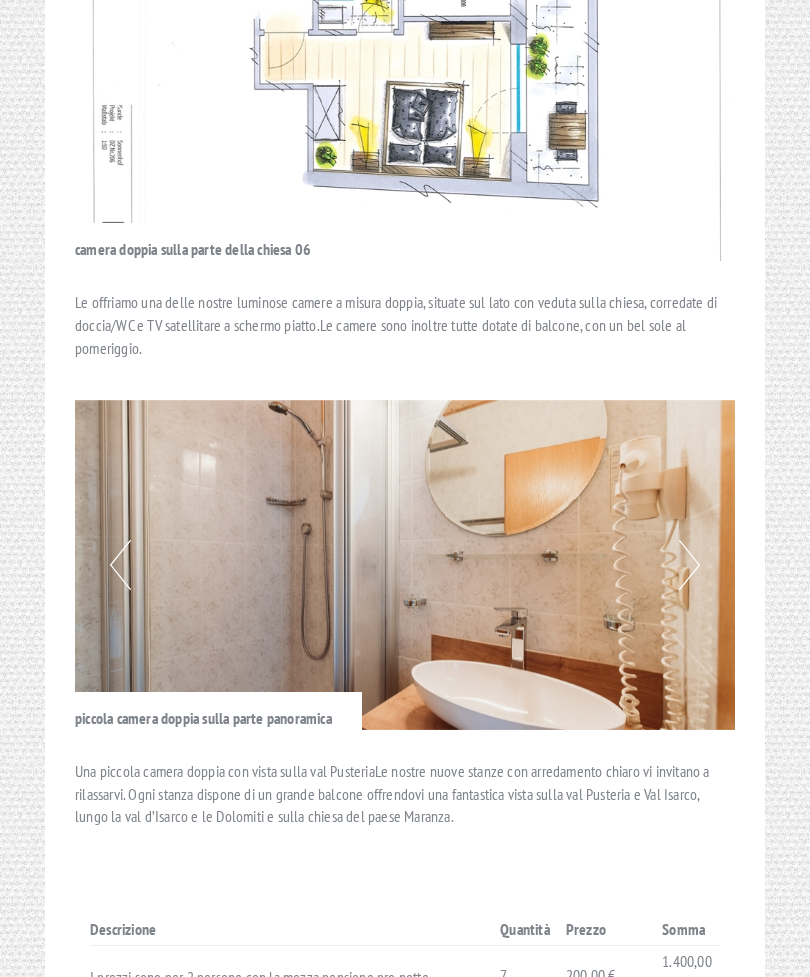 click on "Next" at bounding box center (689, 565) 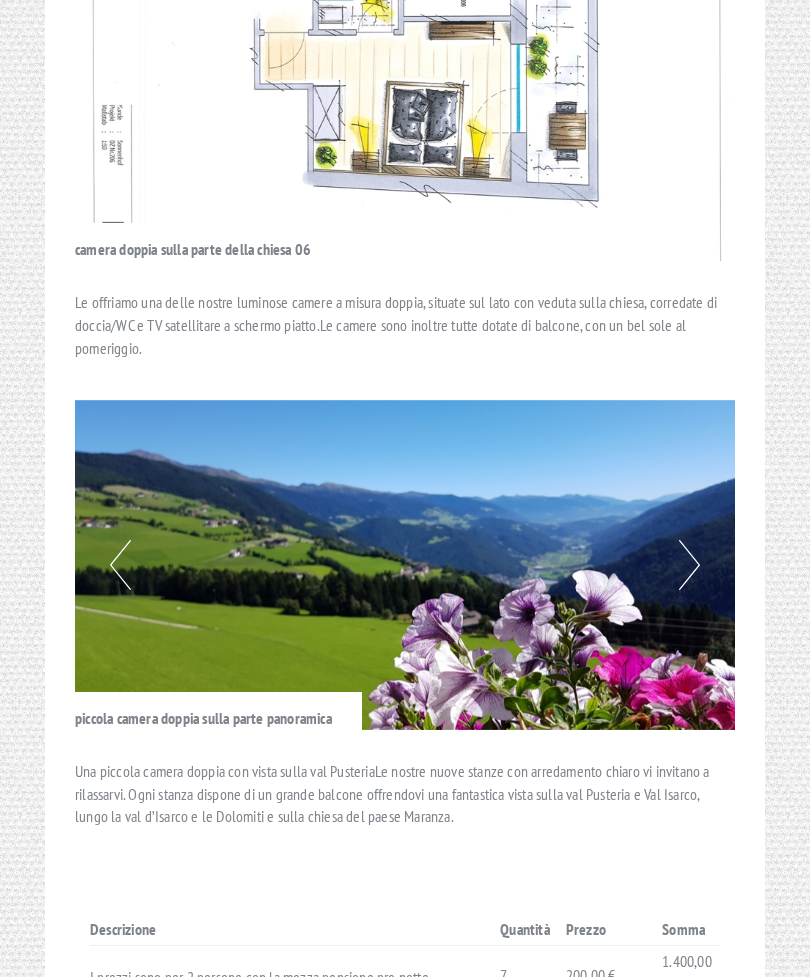 click on "Next" at bounding box center [689, 565] 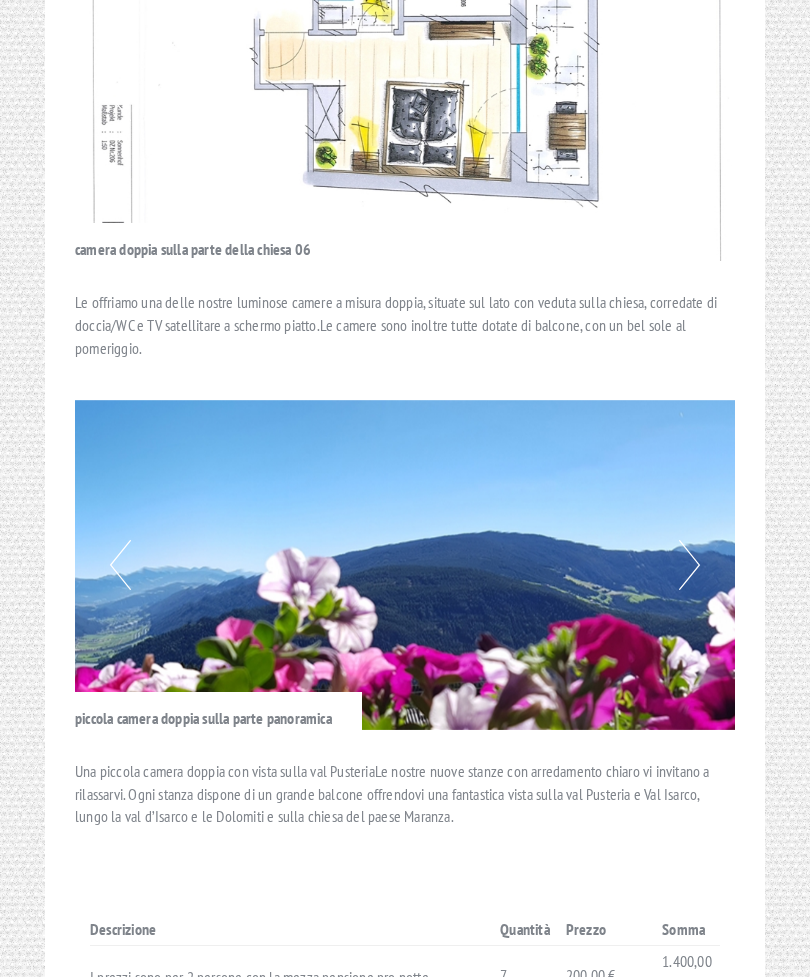 click on "Next" at bounding box center [689, 565] 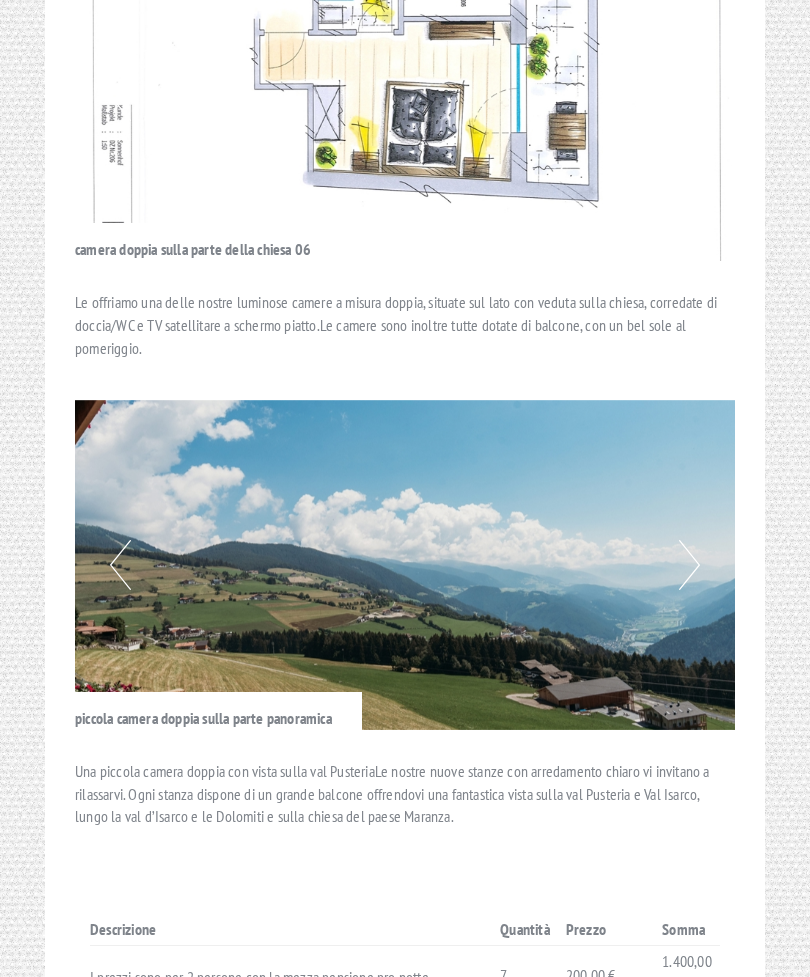 click on "Next" at bounding box center (689, 565) 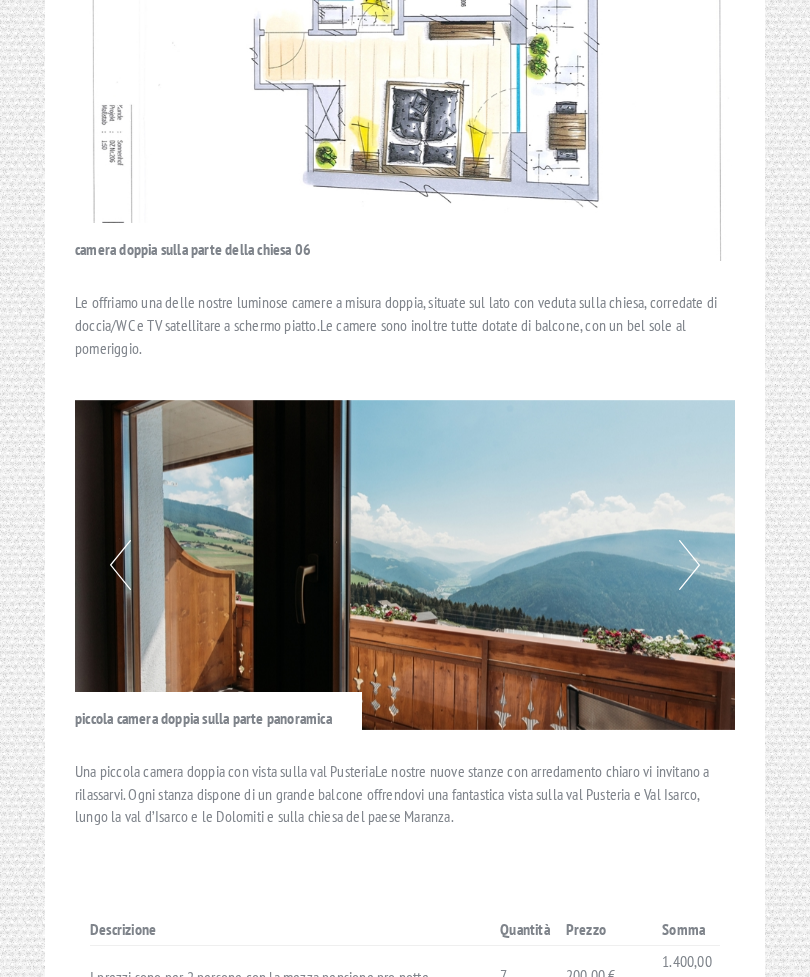click on "Next" at bounding box center (689, 565) 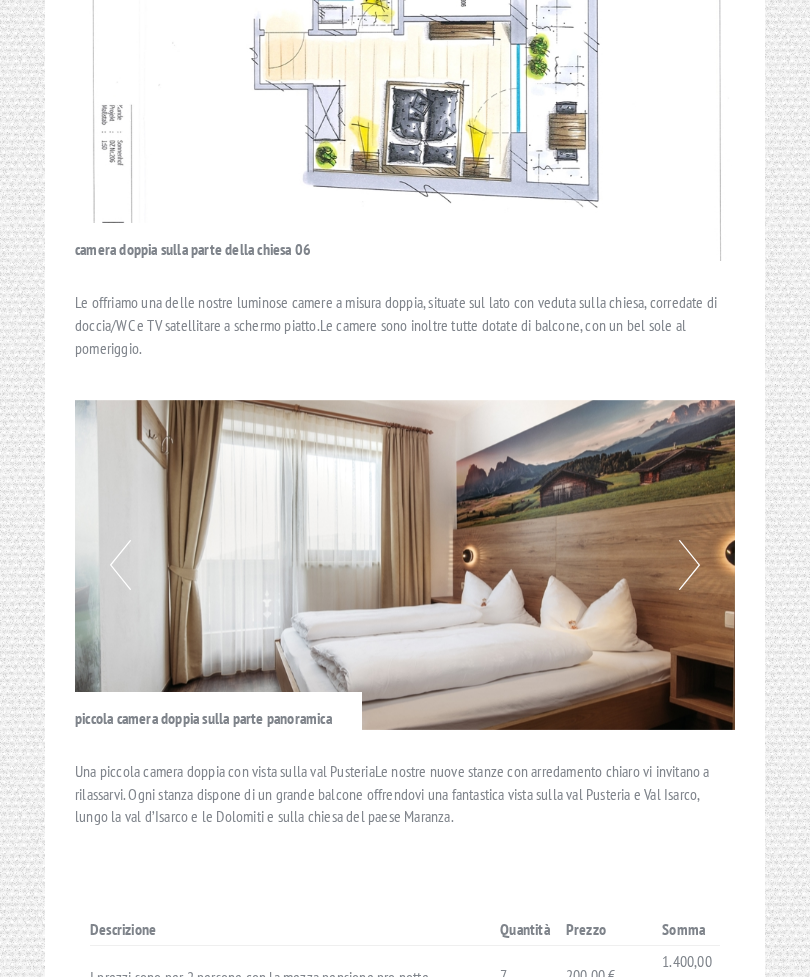 click on "Next" at bounding box center (689, 565) 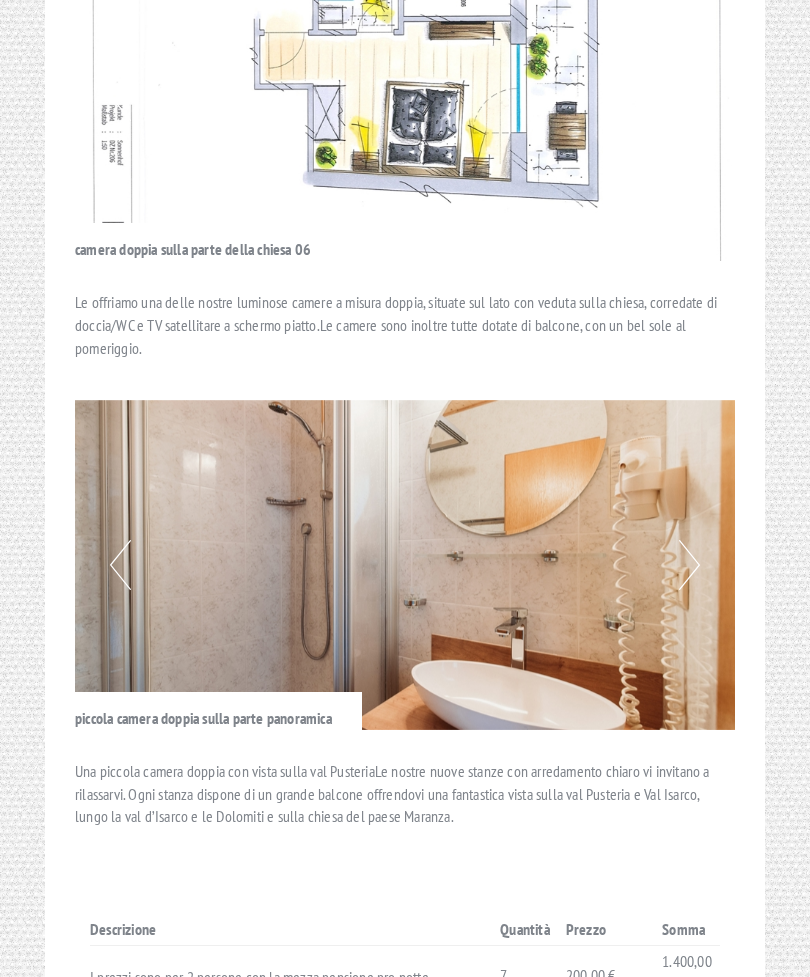 click at bounding box center [405, 565] 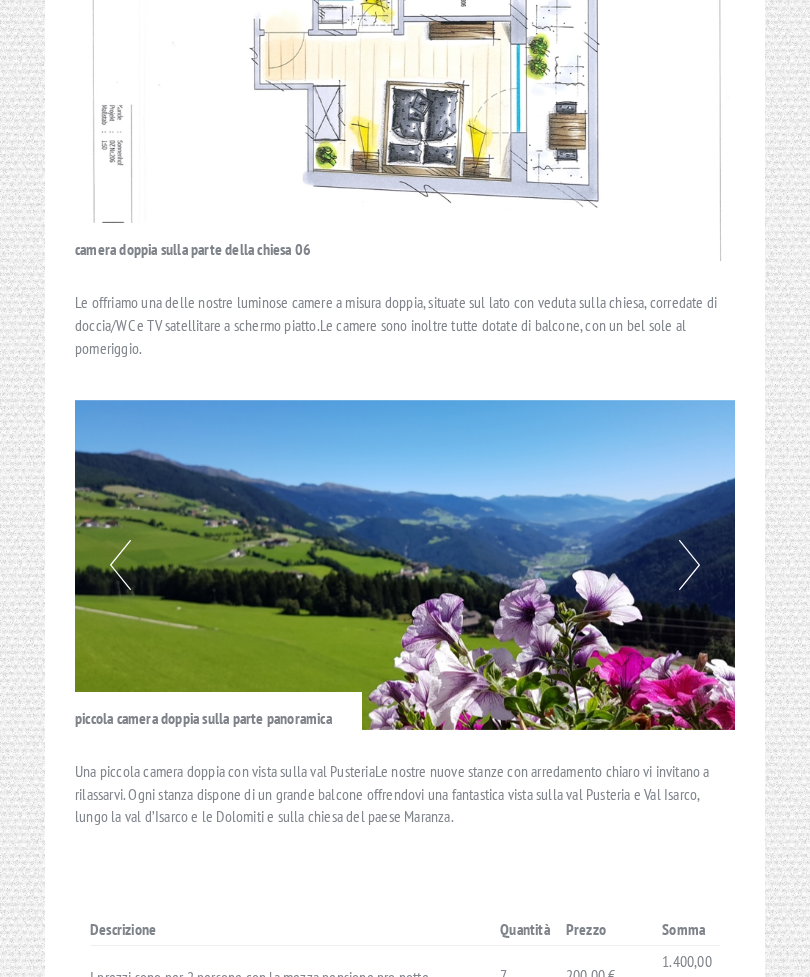 click on "Next" at bounding box center [689, 565] 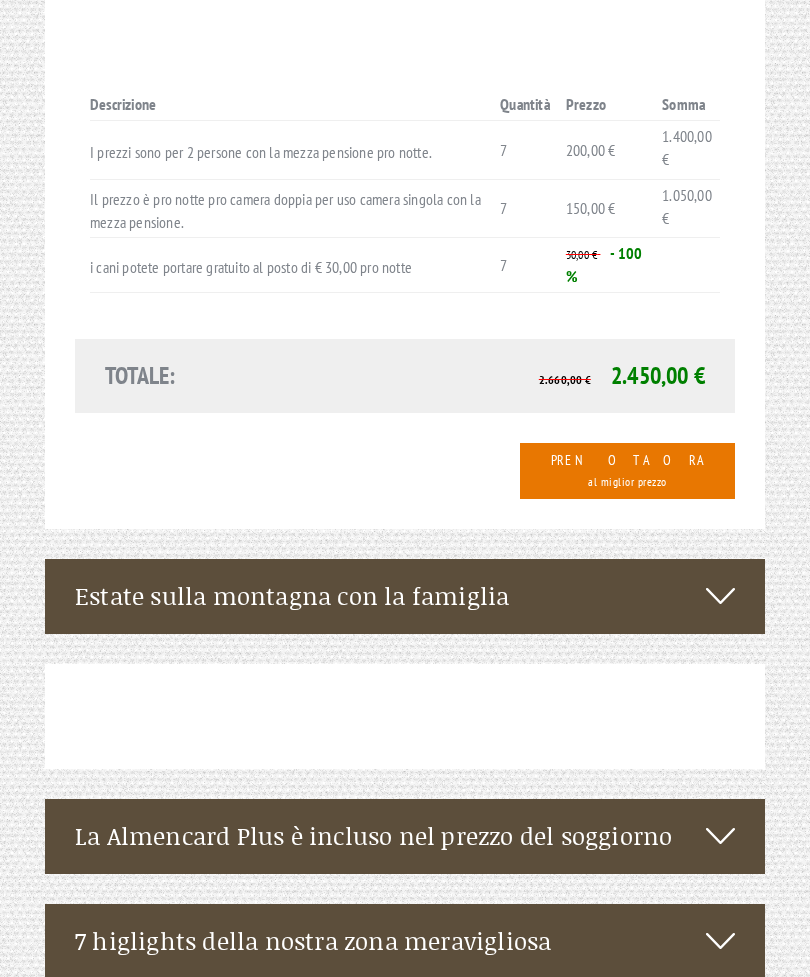 scroll, scrollTop: 3860, scrollLeft: 0, axis: vertical 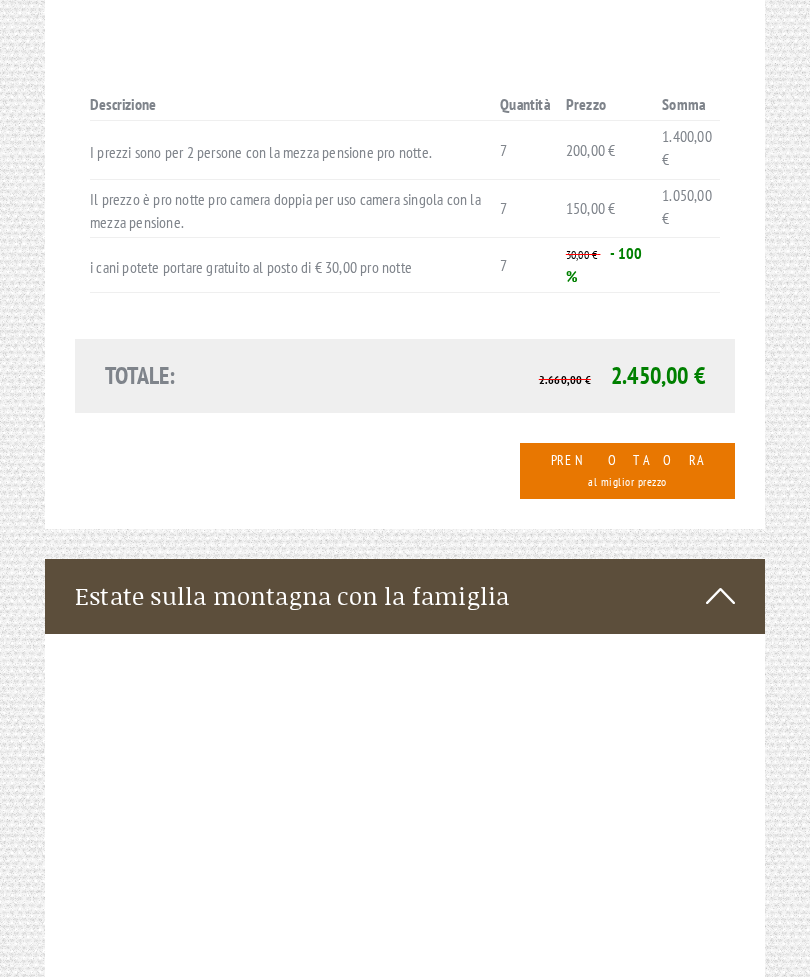 click at bounding box center [720, 596] 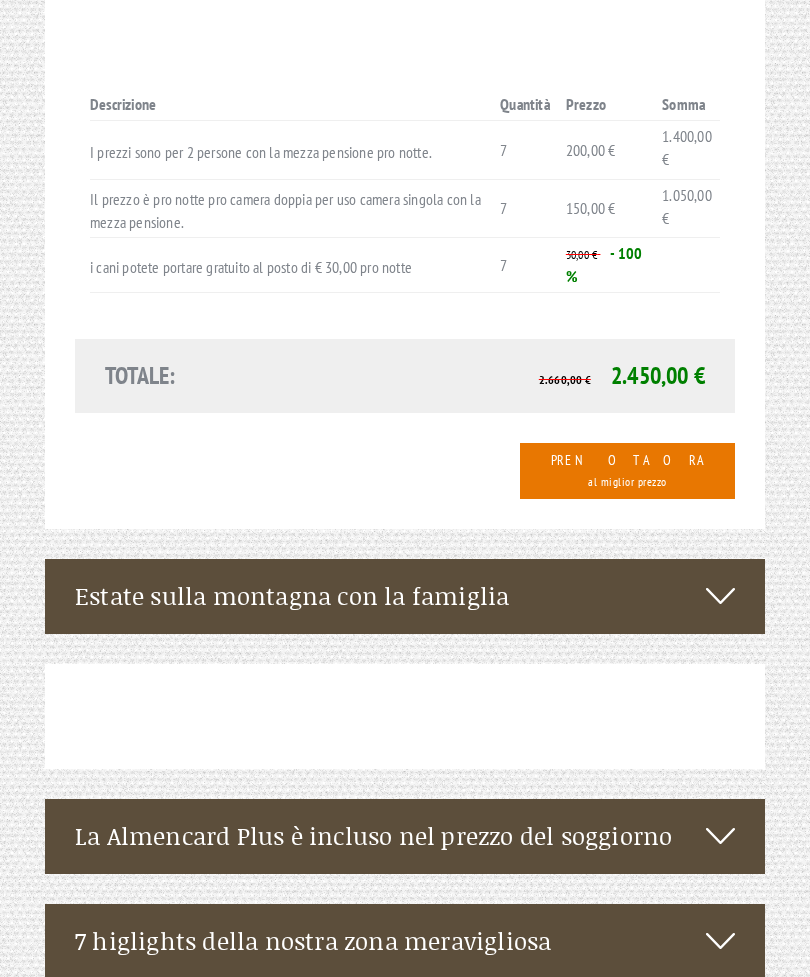 click at bounding box center [720, 836] 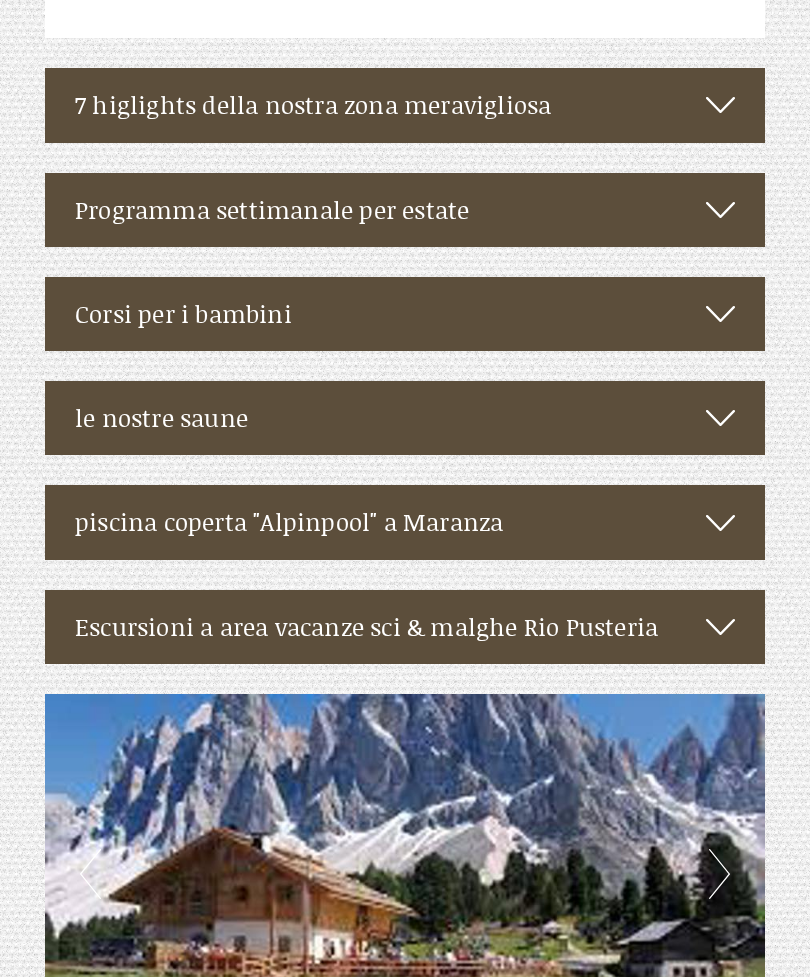 scroll, scrollTop: 6002, scrollLeft: 0, axis: vertical 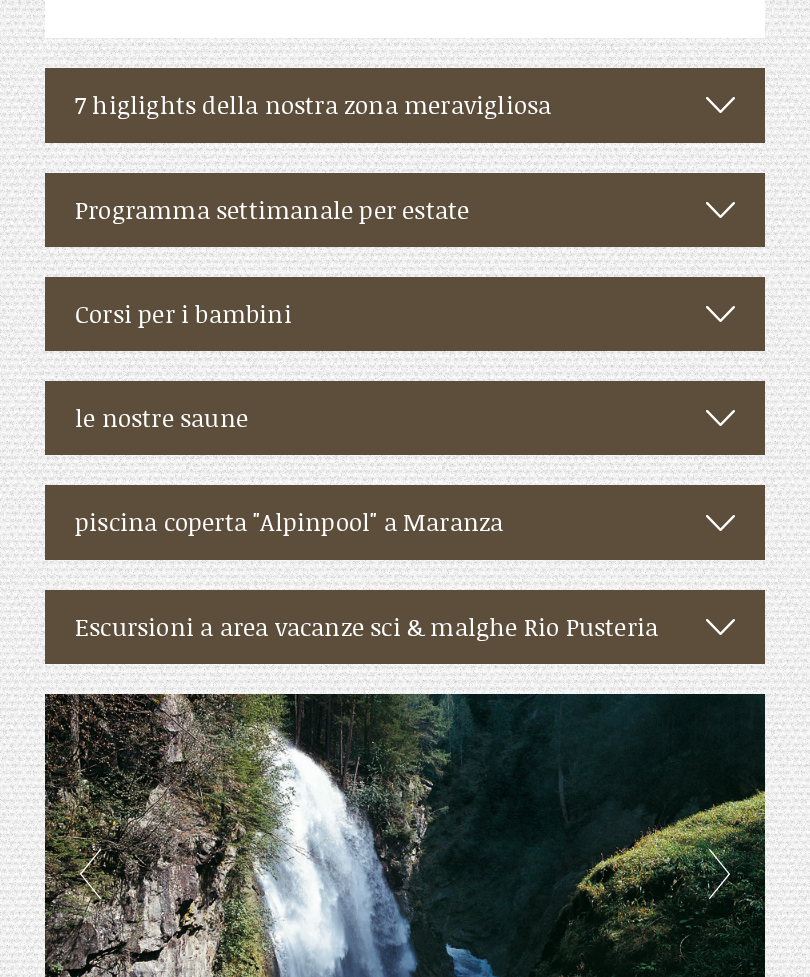 click on "Escursioni a area vacanze sci & malghe Rio Pusteria" at bounding box center [405, 627] 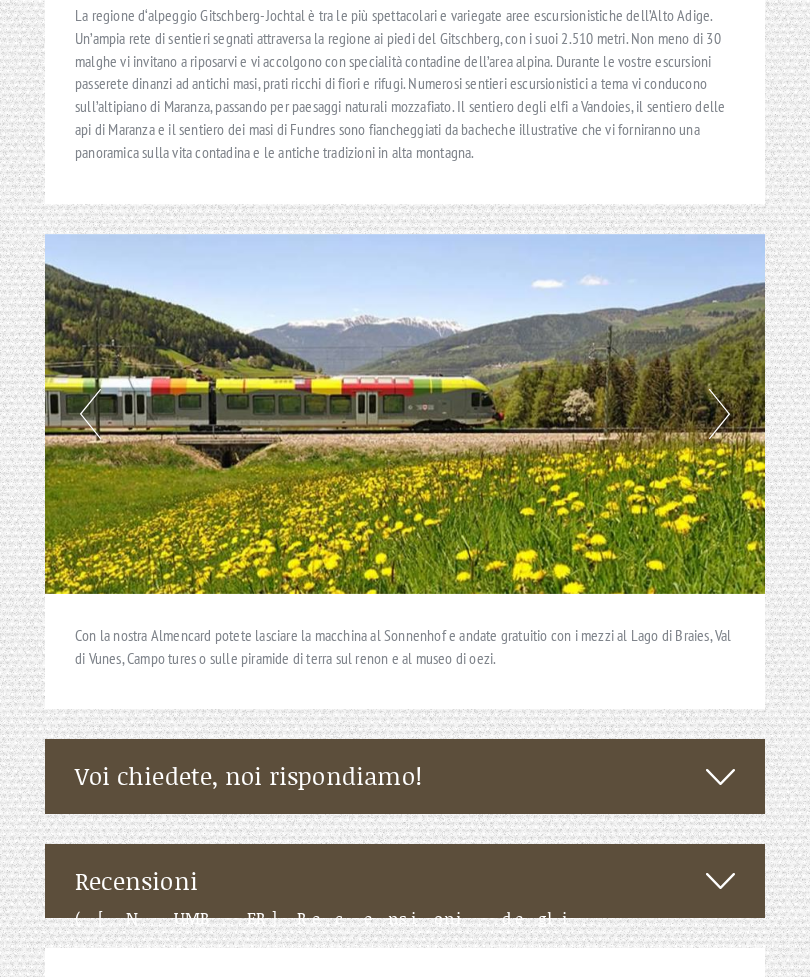 scroll, scrollTop: 7086, scrollLeft: 0, axis: vertical 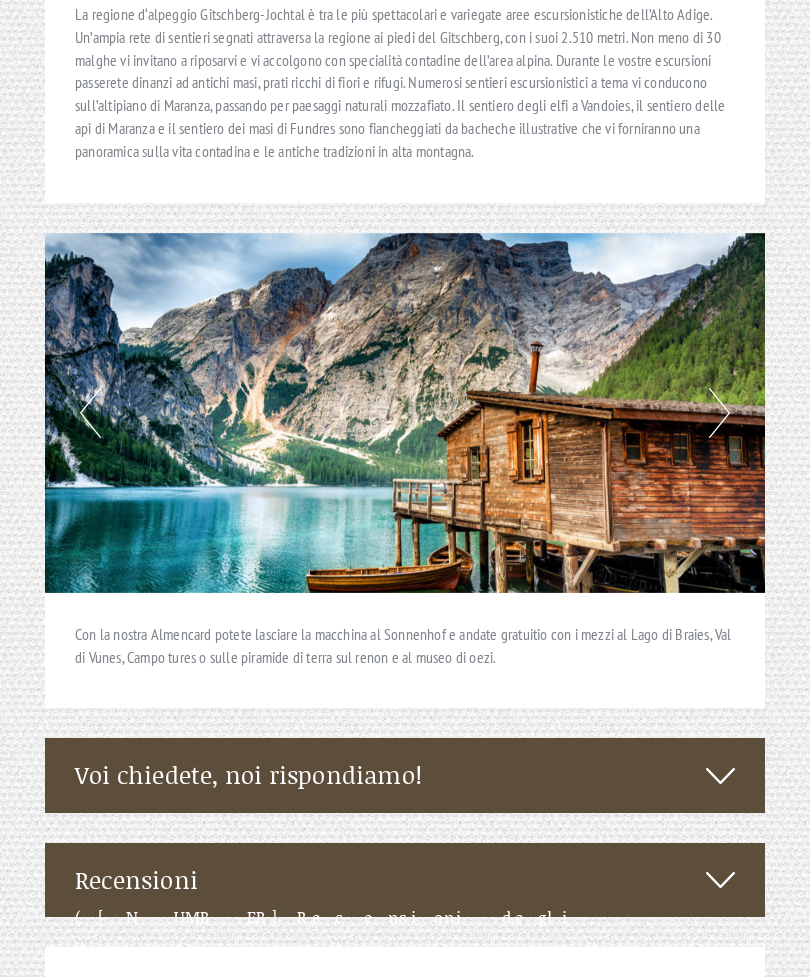 click on "([NUMBER] Recensioni degli ospiti )" at bounding box center [405, 931] 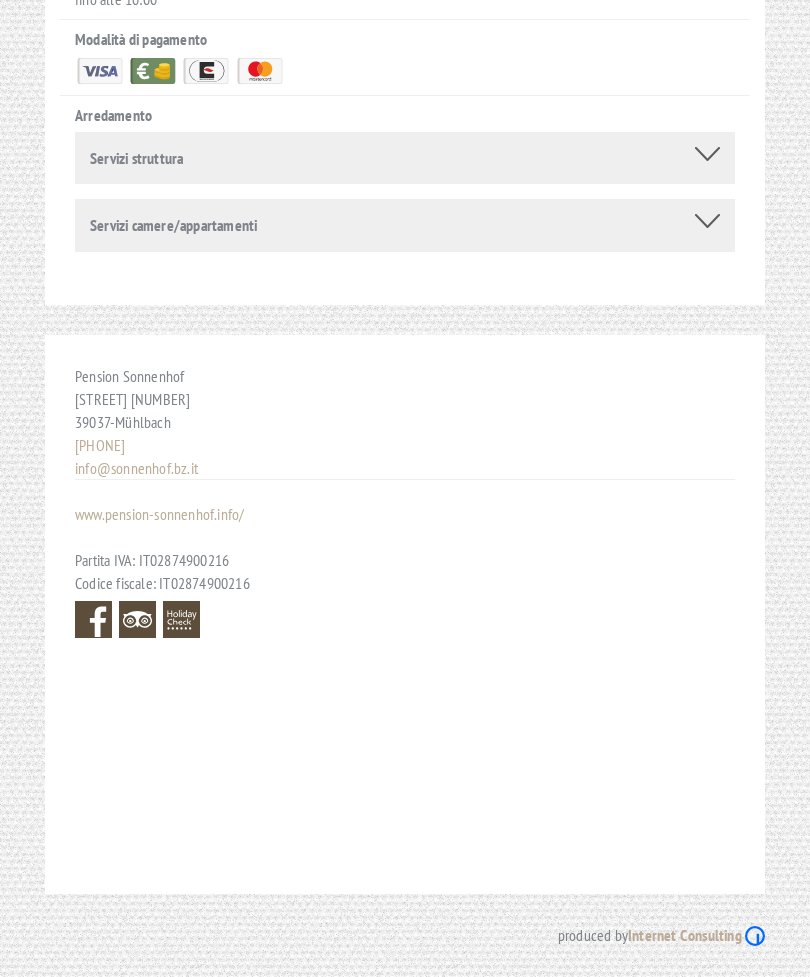 scroll, scrollTop: 8780, scrollLeft: 0, axis: vertical 